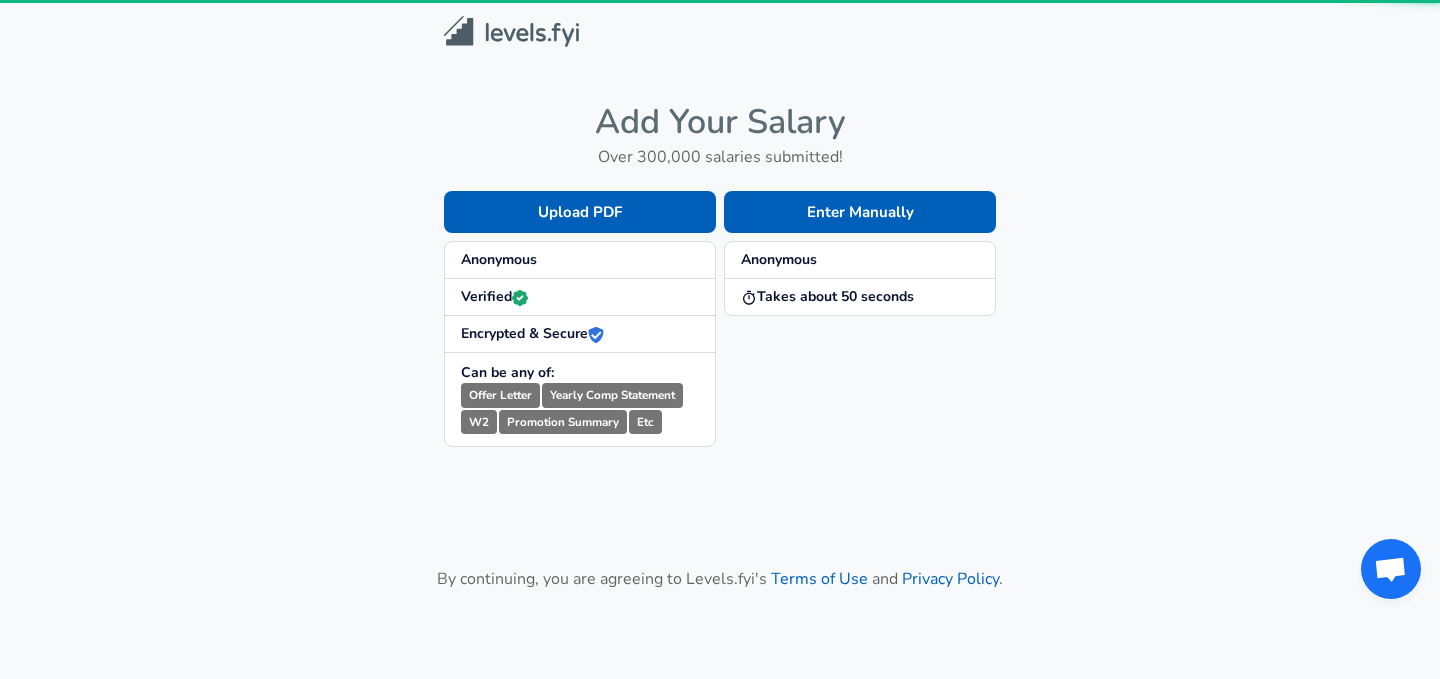scroll, scrollTop: 0, scrollLeft: 0, axis: both 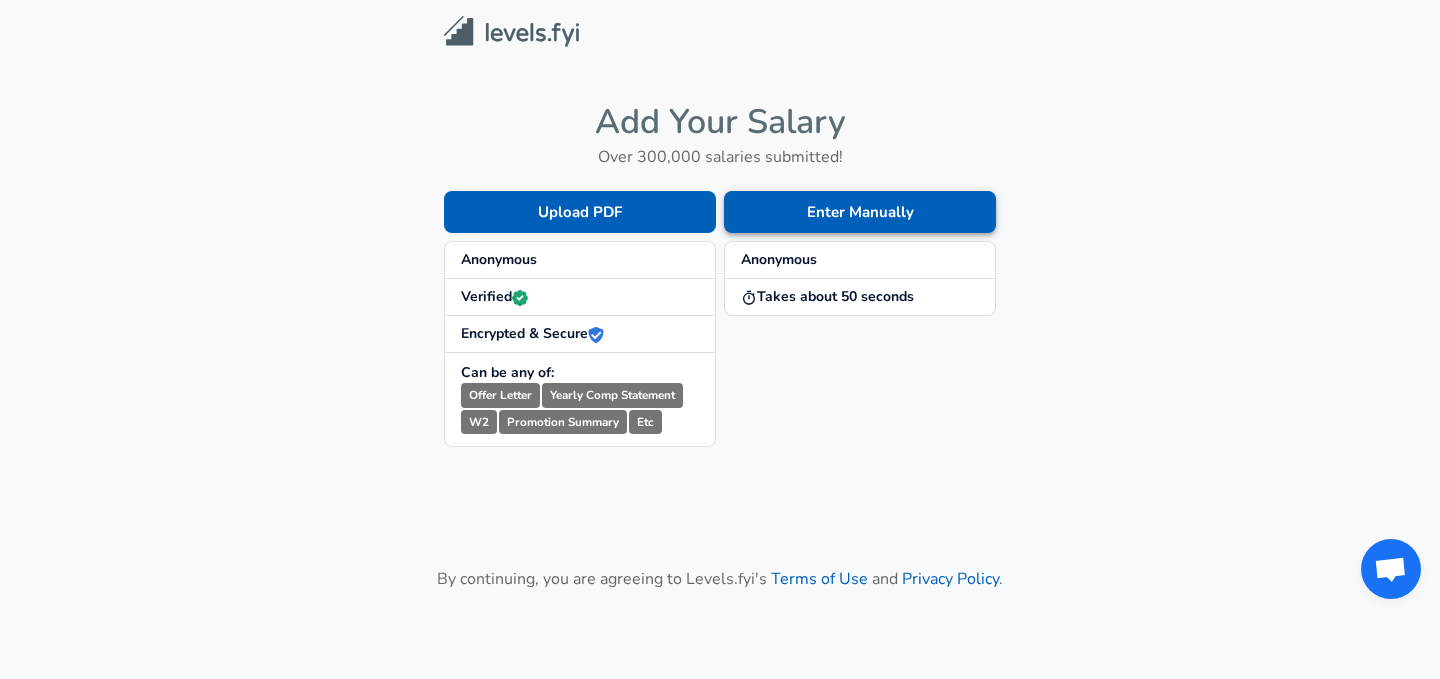 click on "Enter Manually" at bounding box center [860, 212] 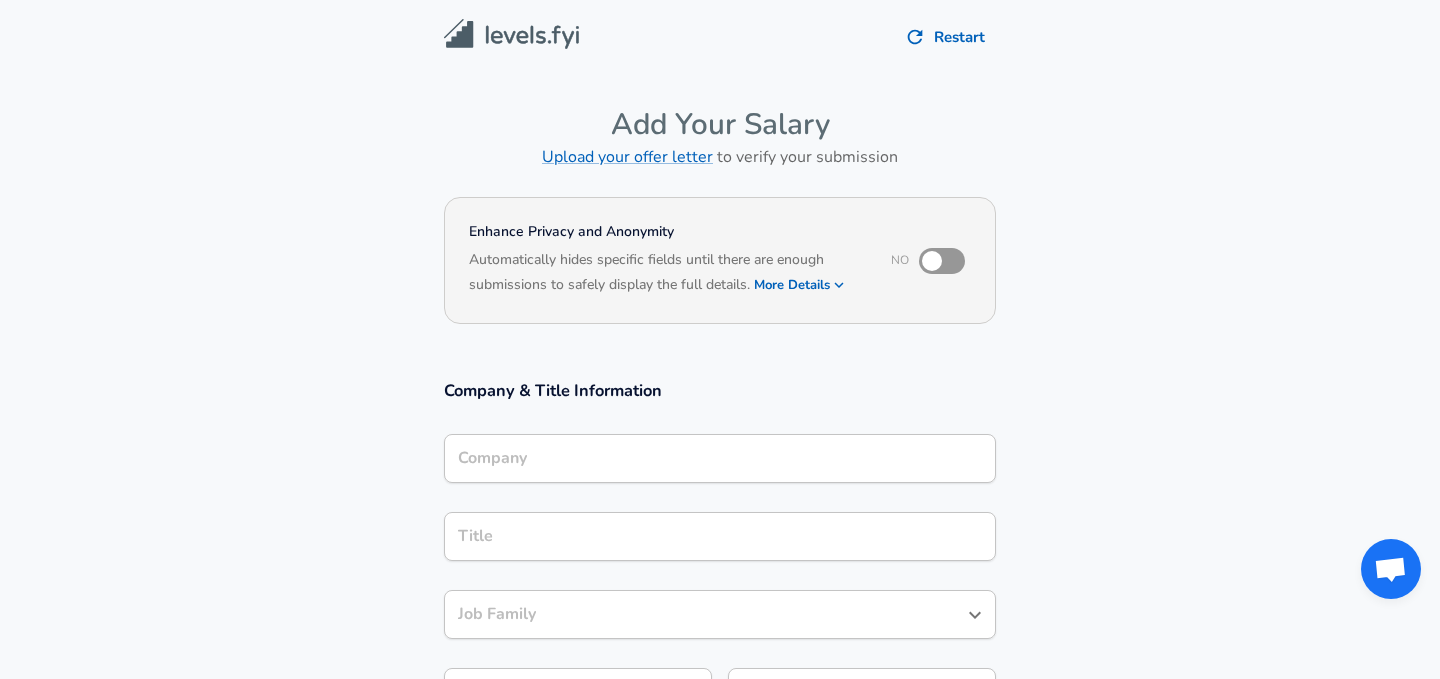 click on "Company" at bounding box center (720, 458) 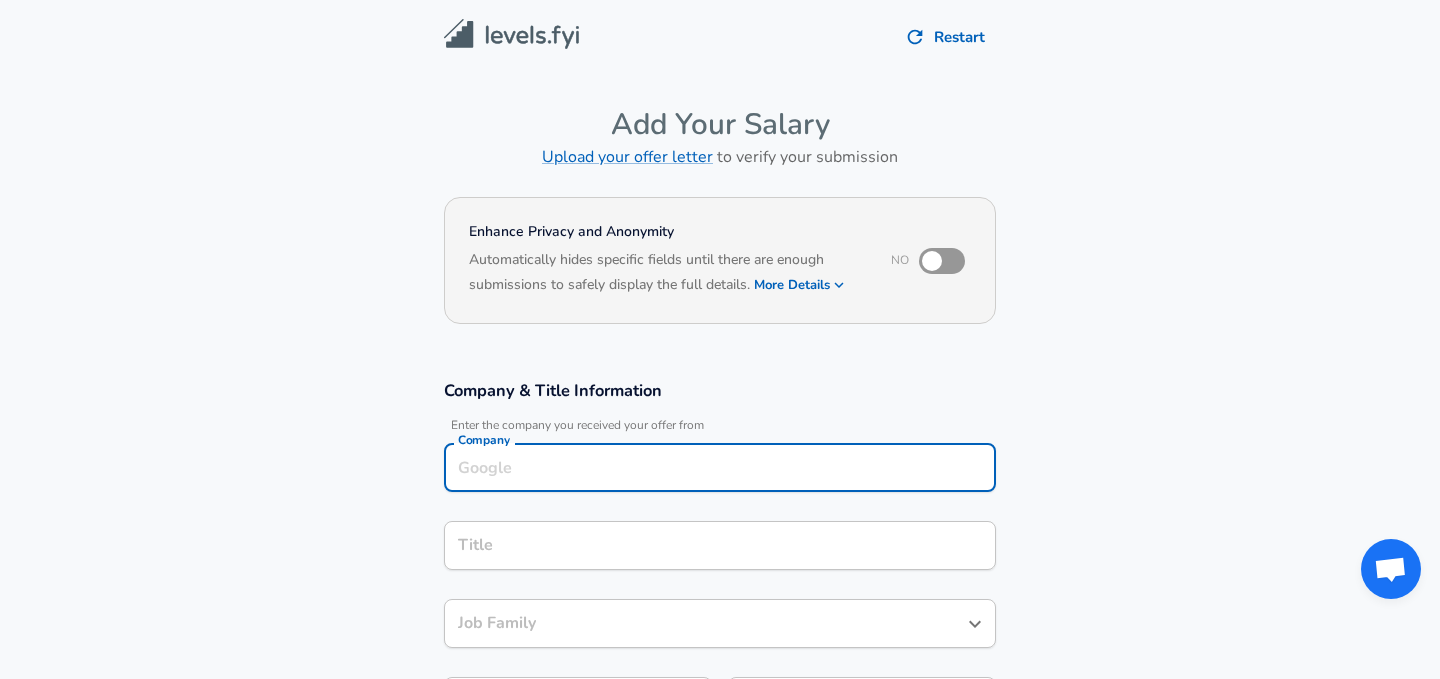 scroll, scrollTop: 20, scrollLeft: 0, axis: vertical 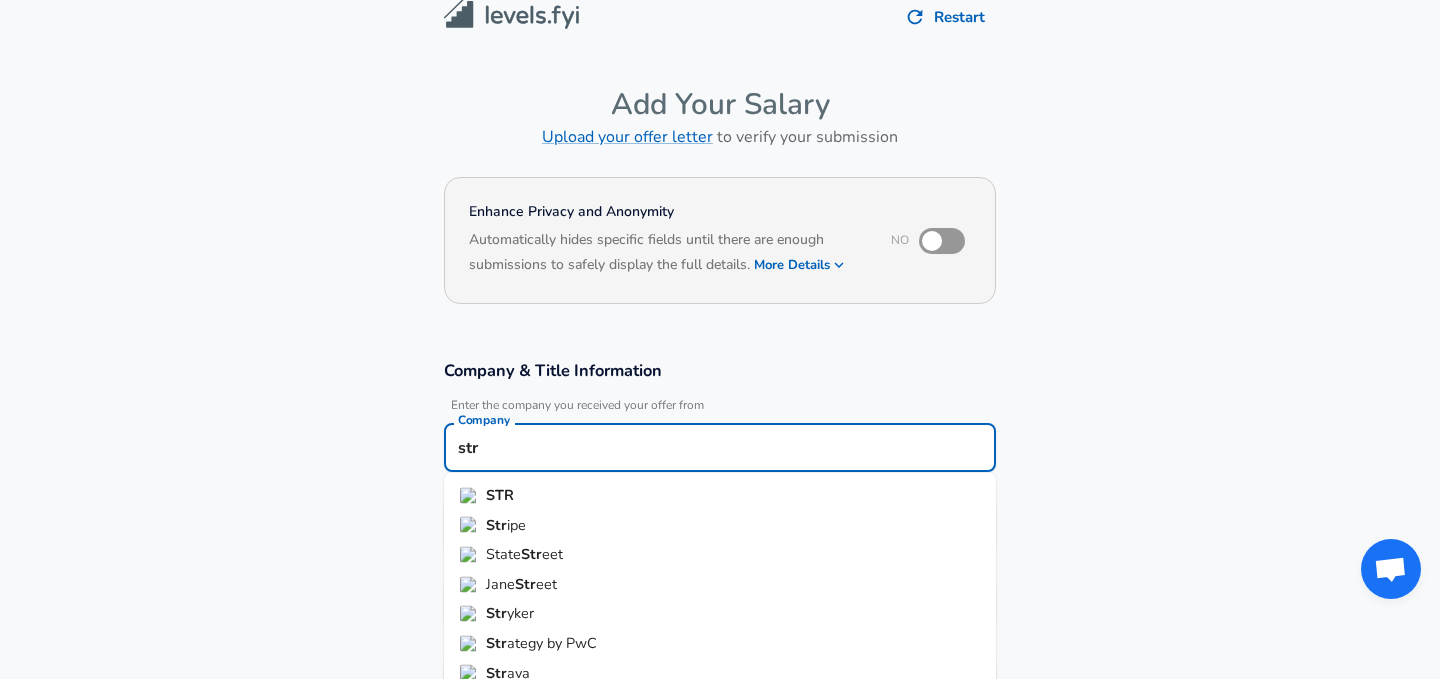 click on "Str ipe" at bounding box center (720, 525) 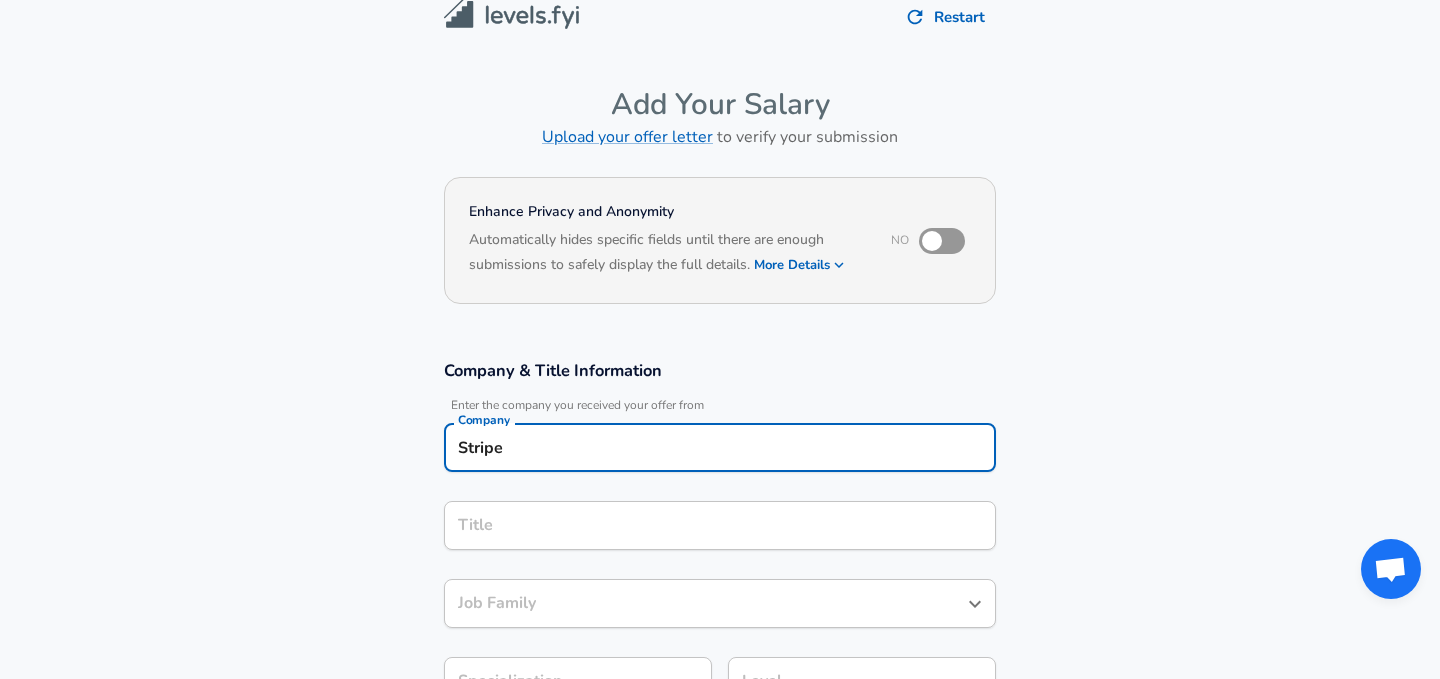 type on "Stripe" 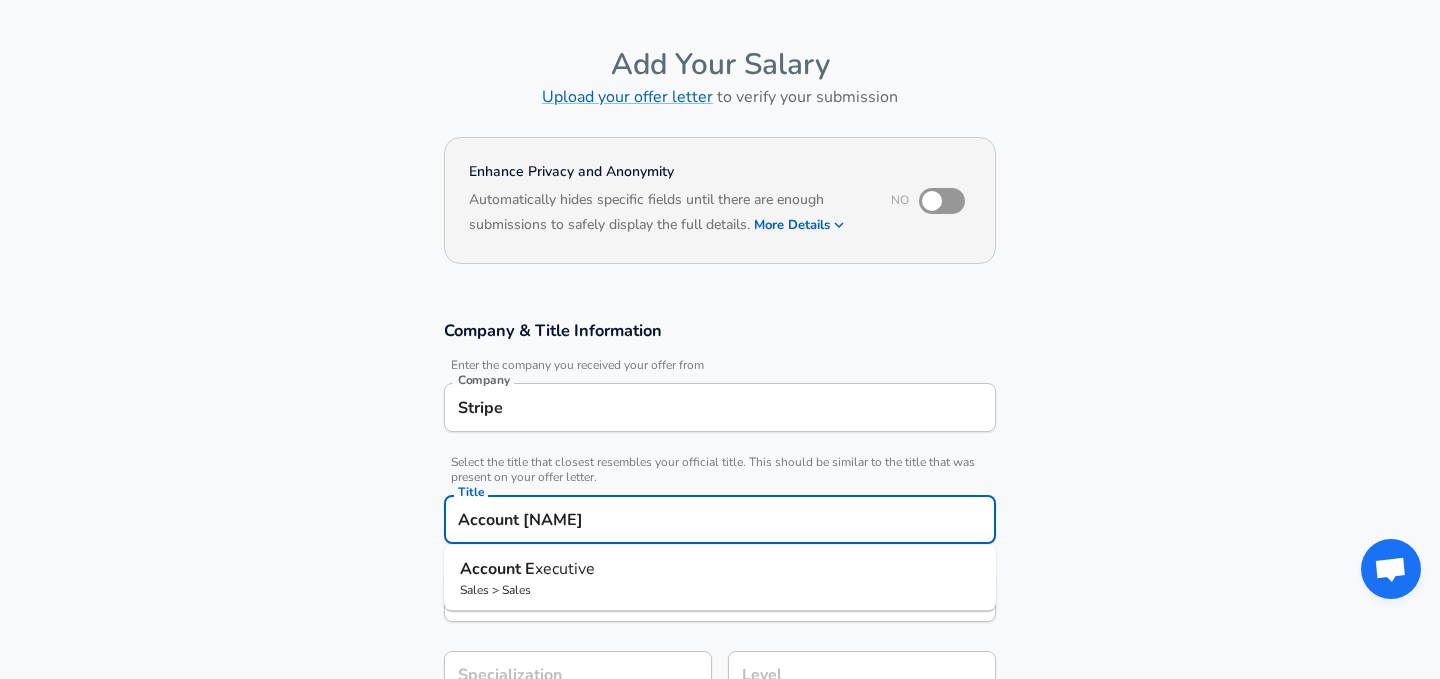 click on "Account     E xecutive" at bounding box center (720, 569) 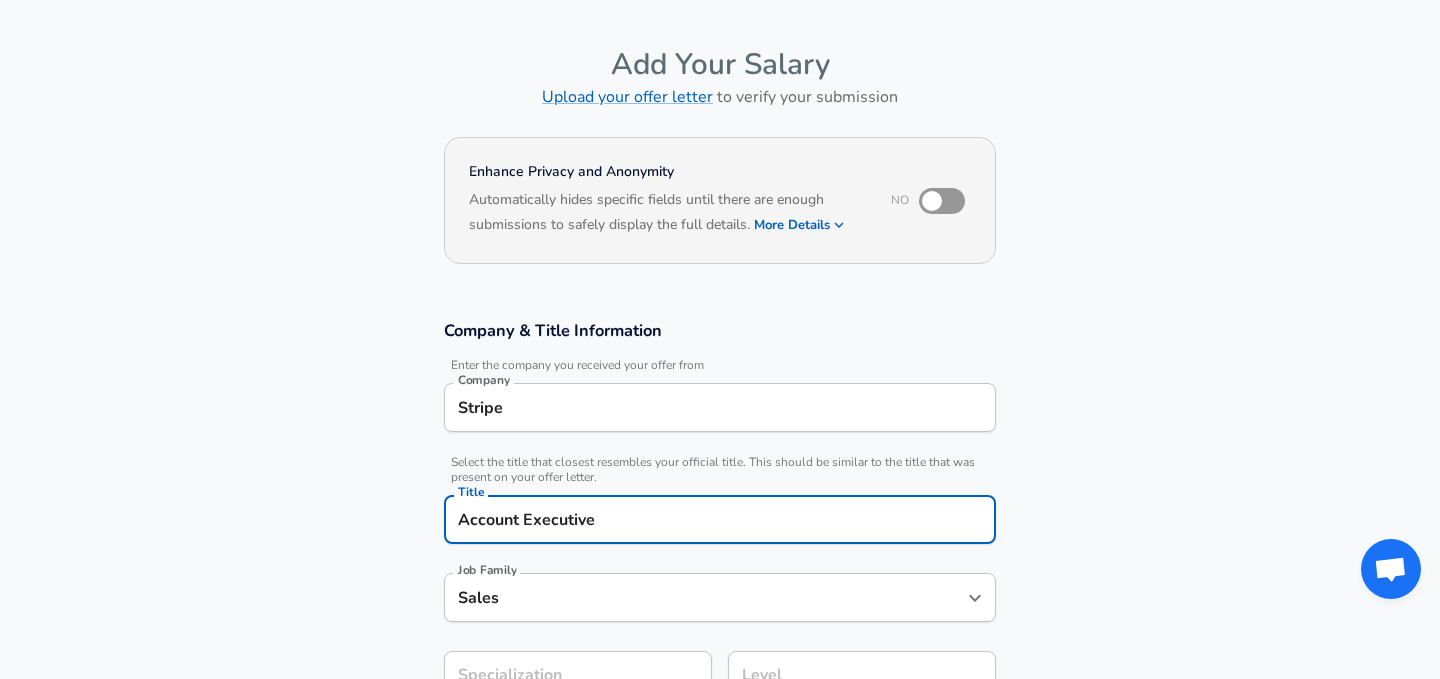 type on "Account Executive" 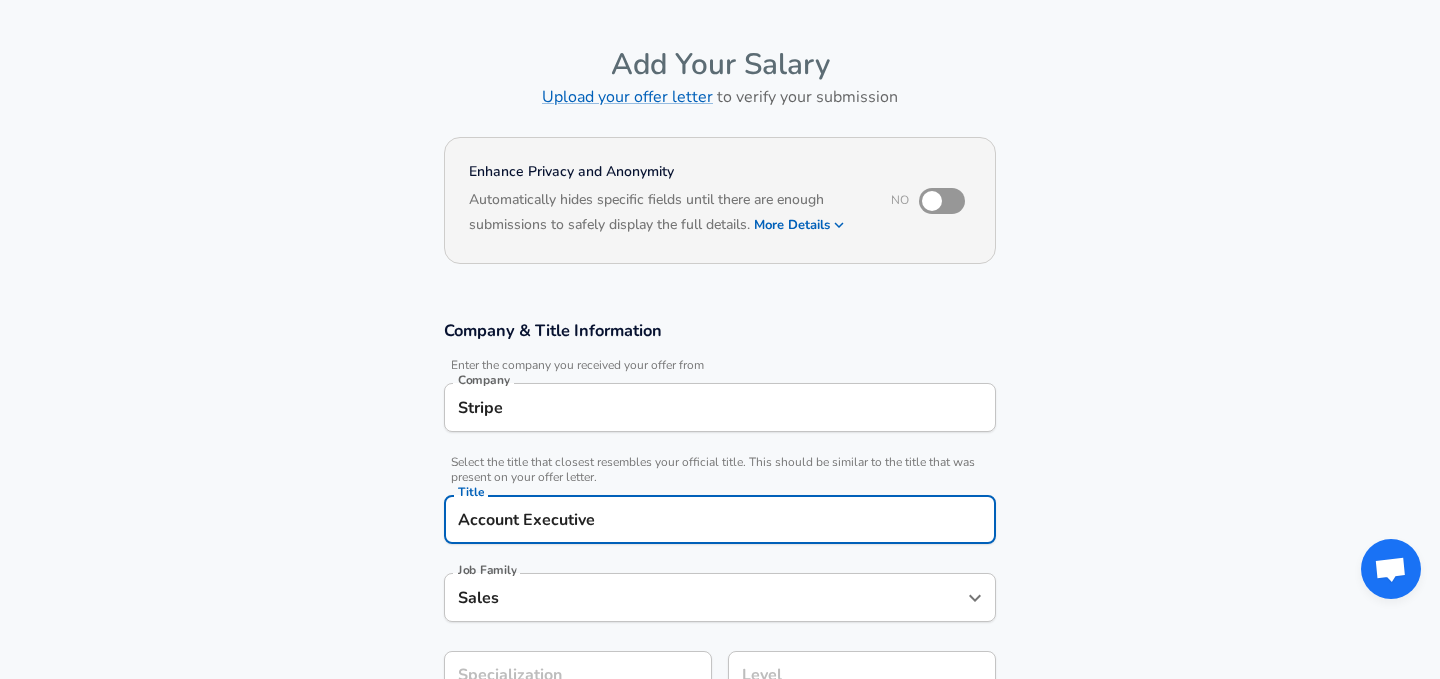 click on "Sales" at bounding box center (705, 597) 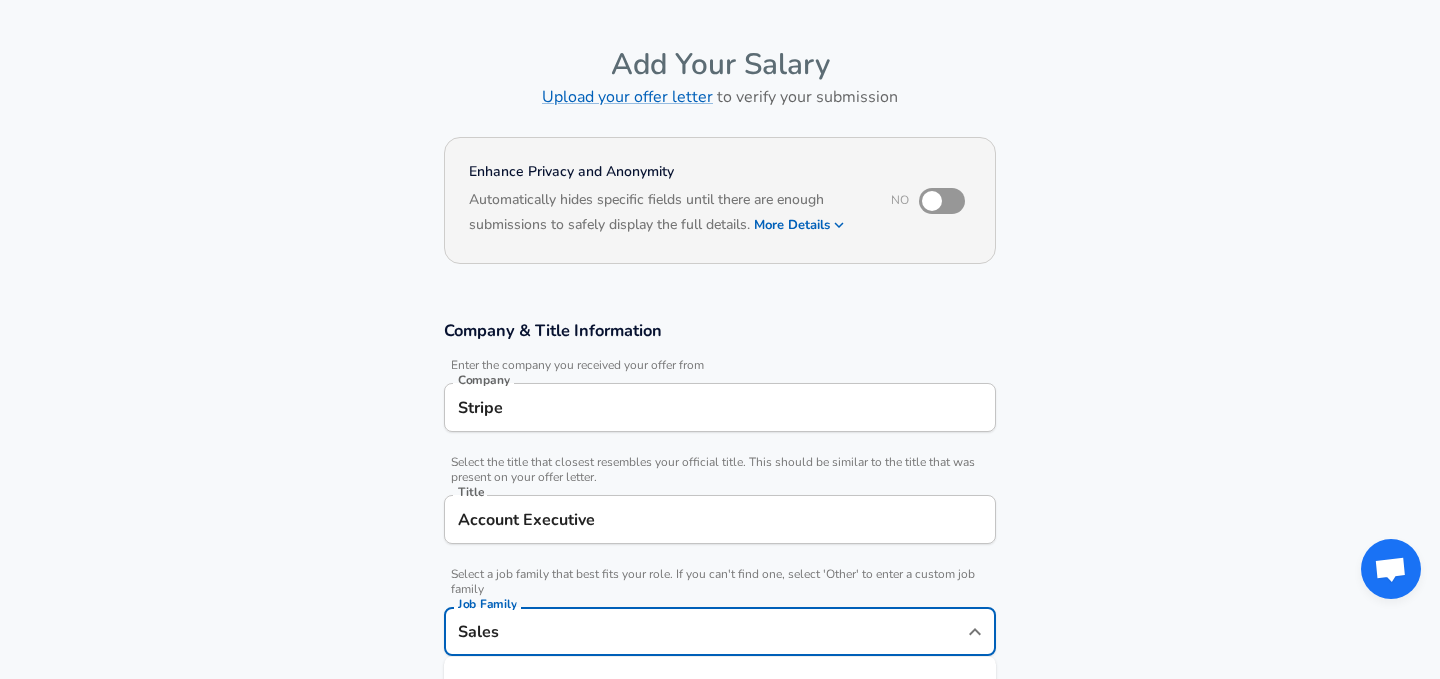 scroll, scrollTop: 100, scrollLeft: 0, axis: vertical 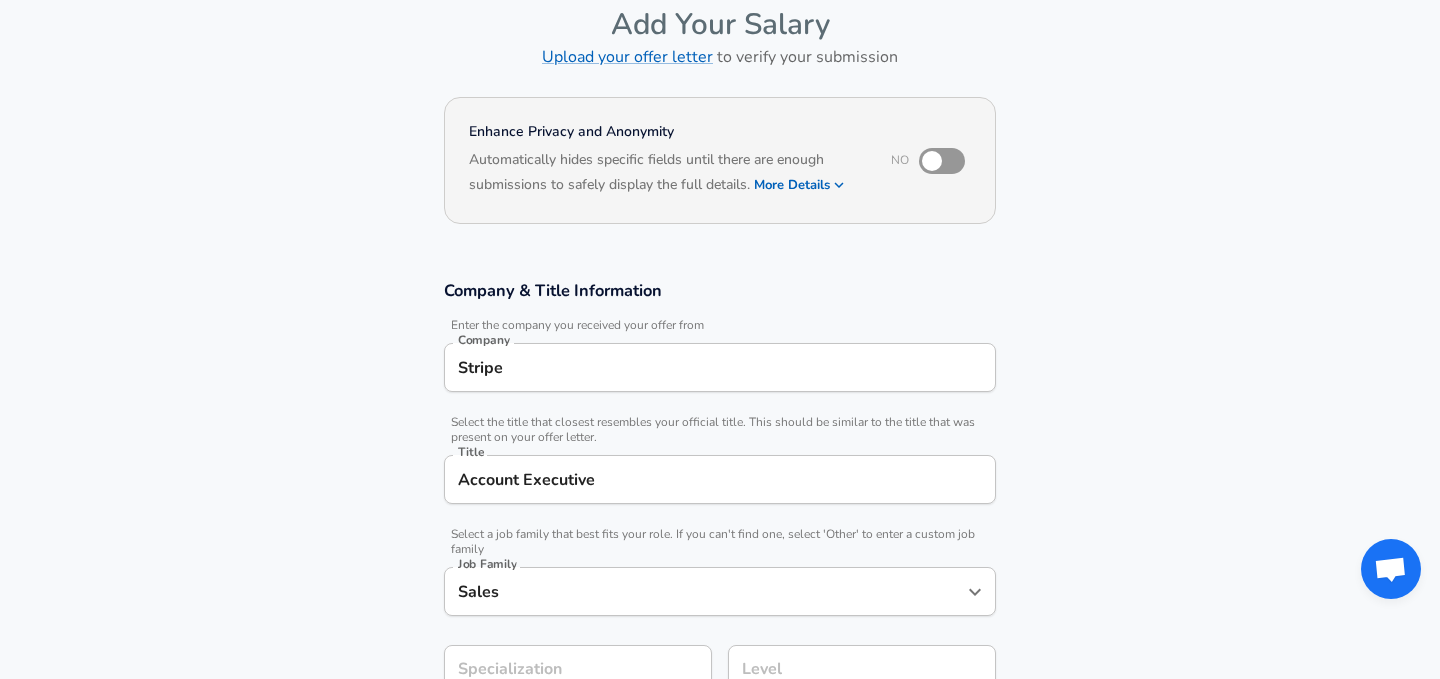 click on "Company & Title Information   Enter the company you received your offer from Company Stripe Company   Select the title that closest resembles your official title. This should be similar to the title that was present on your offer letter. Title Account Executive Title   Select a job family that best fits your role. If you can't find one, select 'Other' to enter a custom job family Job Family Sales Job Family Specialization Specialization Level Level" at bounding box center (720, 497) 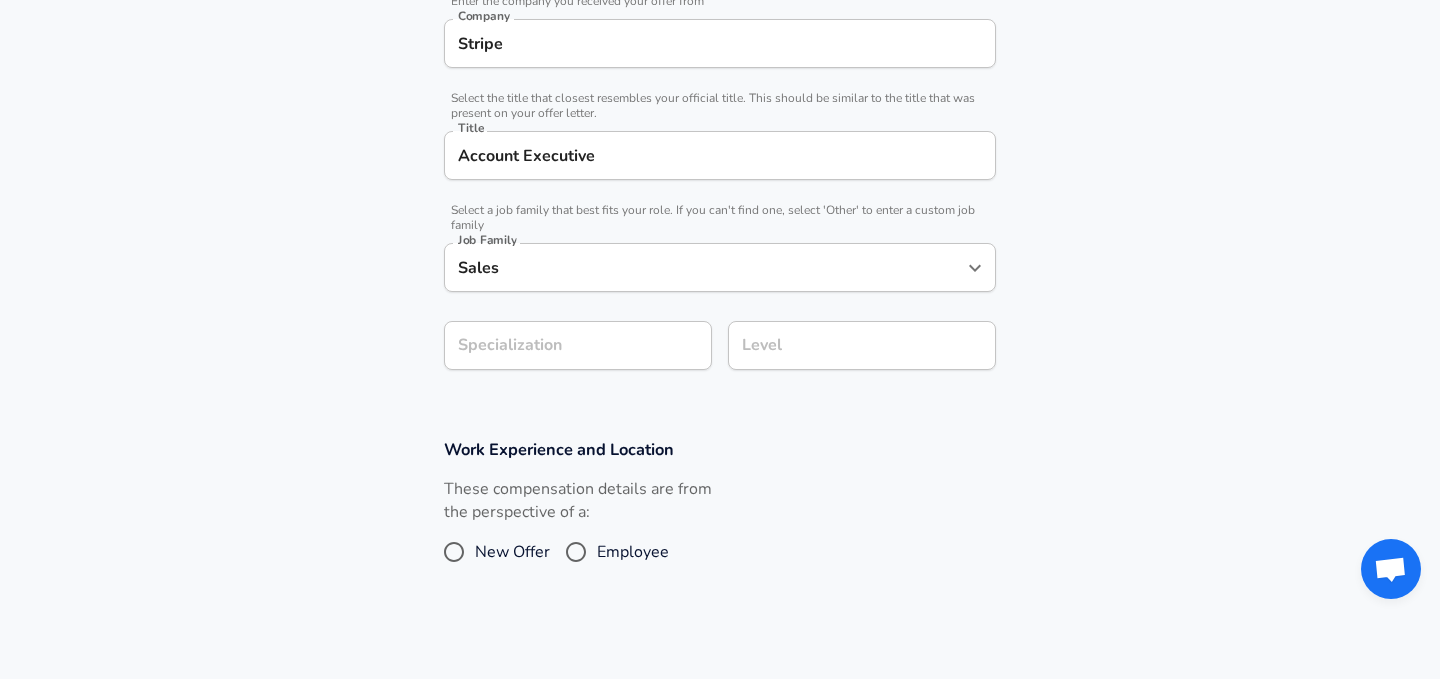 scroll, scrollTop: 443, scrollLeft: 0, axis: vertical 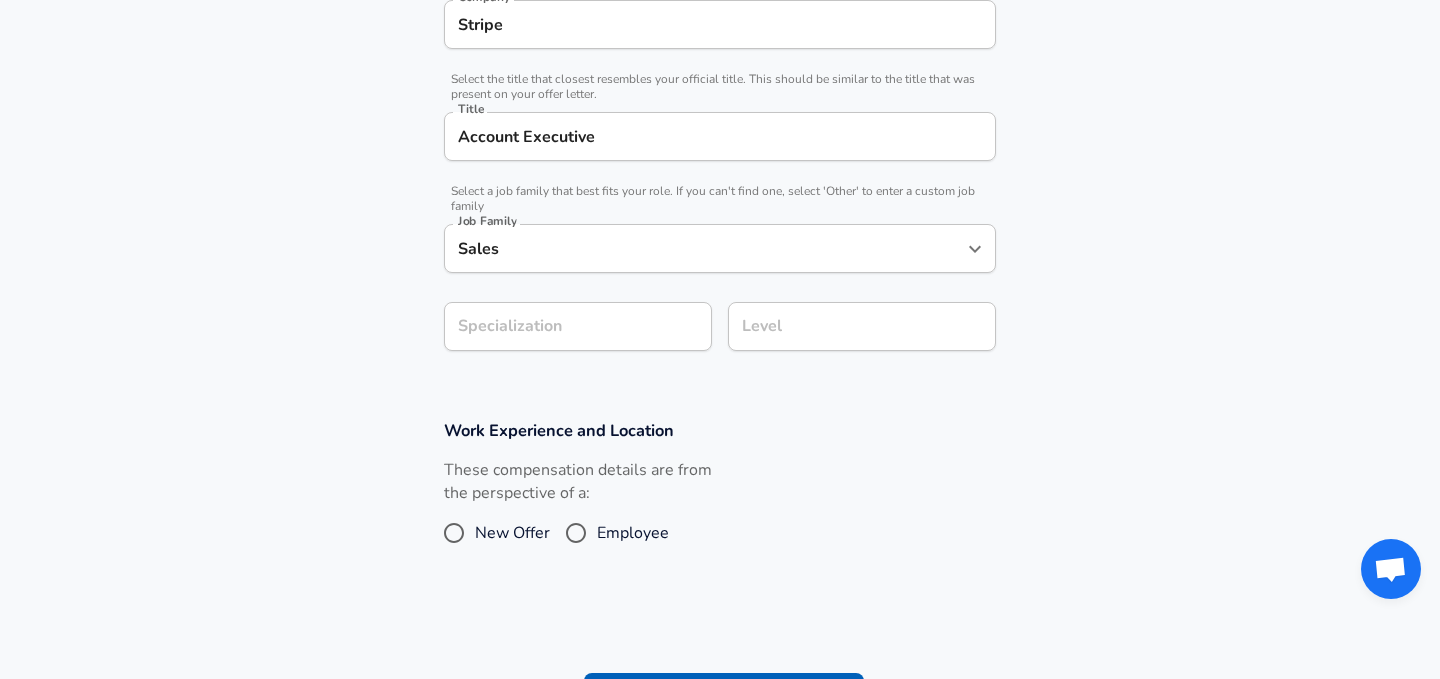click on "Employee" at bounding box center (633, 533) 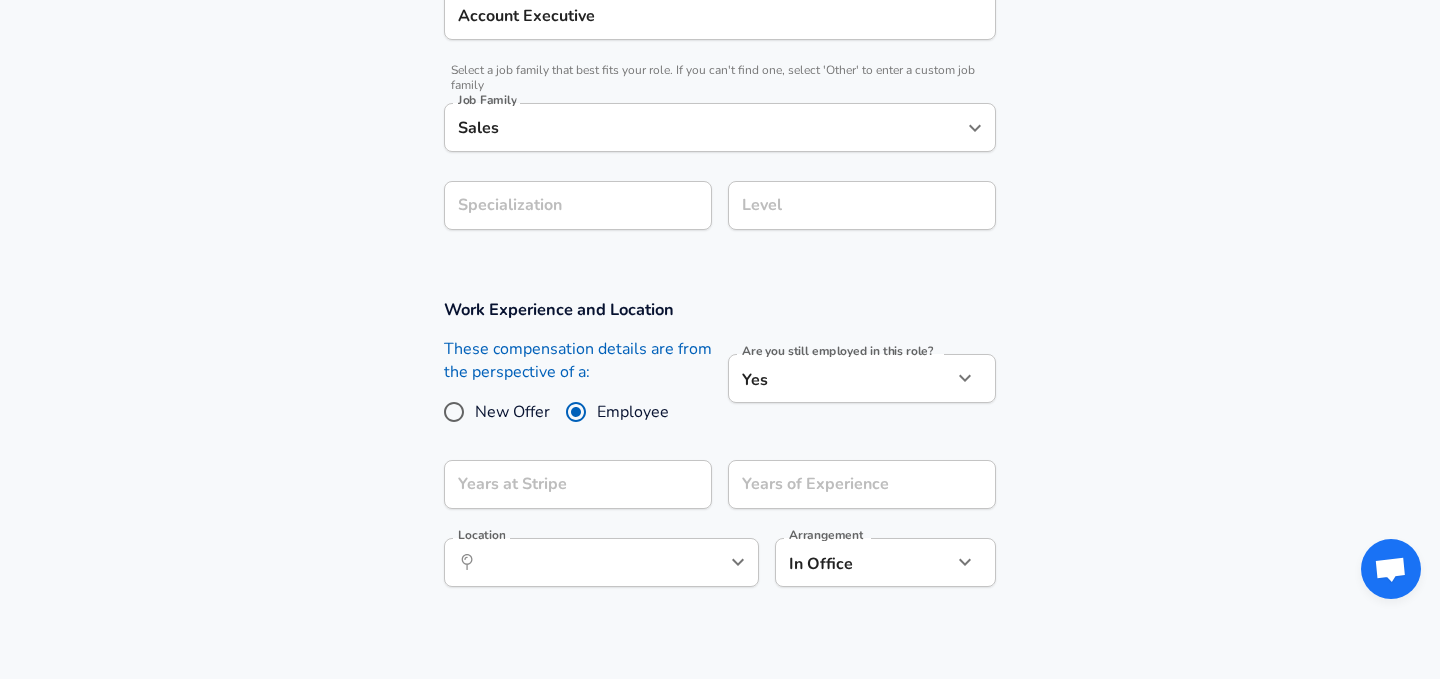 scroll, scrollTop: 565, scrollLeft: 0, axis: vertical 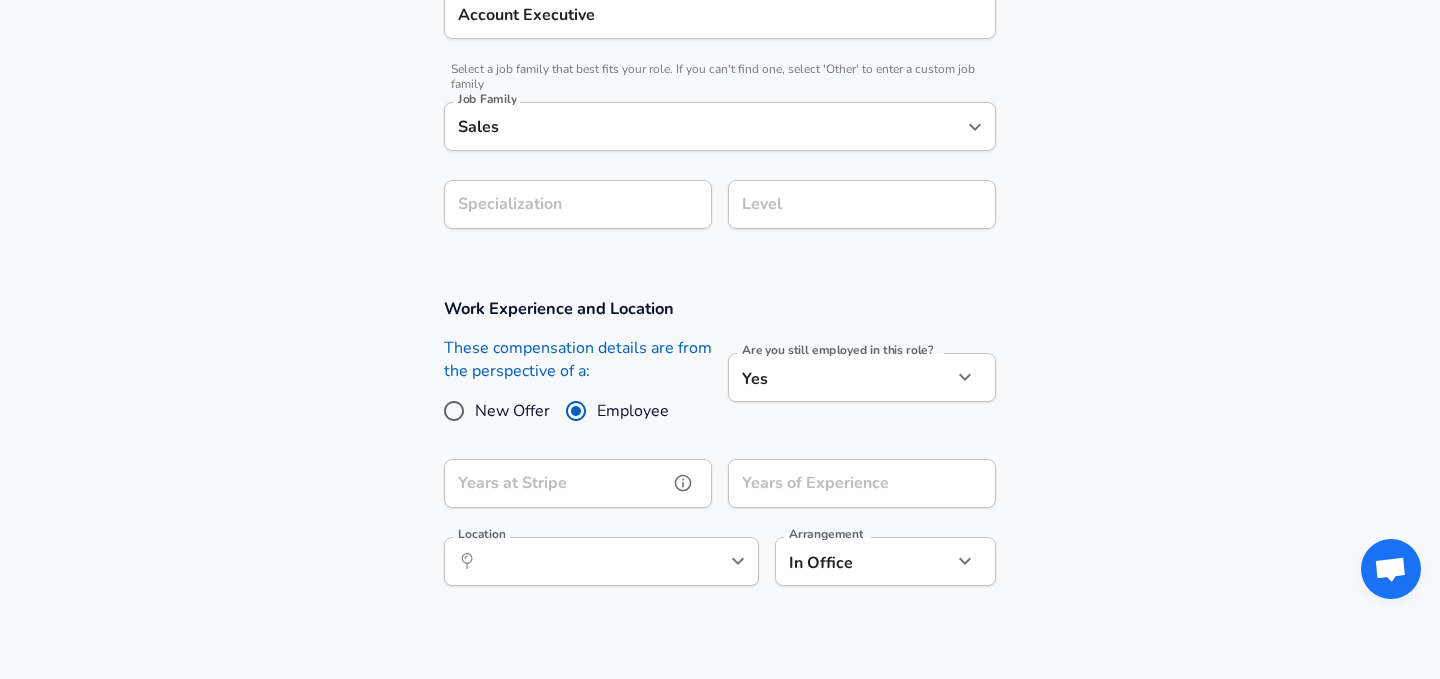 click on "Years at Stripe" at bounding box center (556, 483) 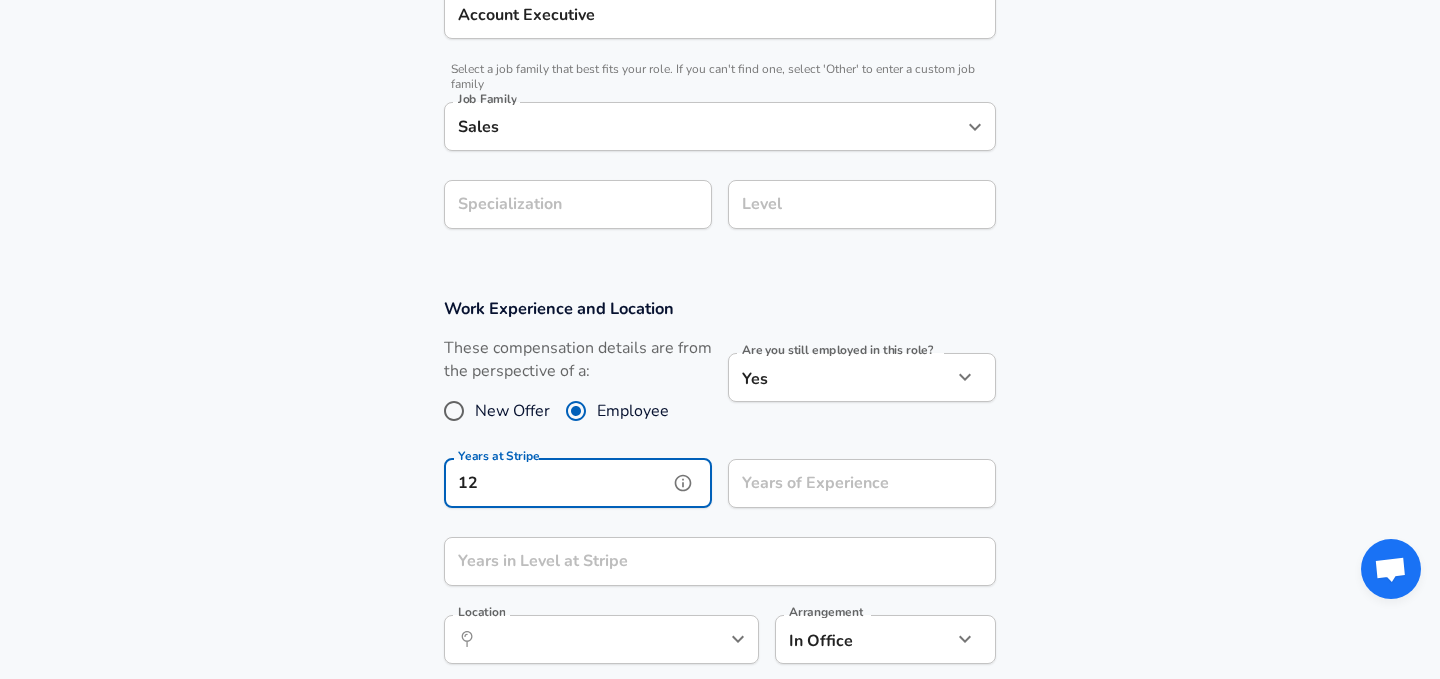 type on "1" 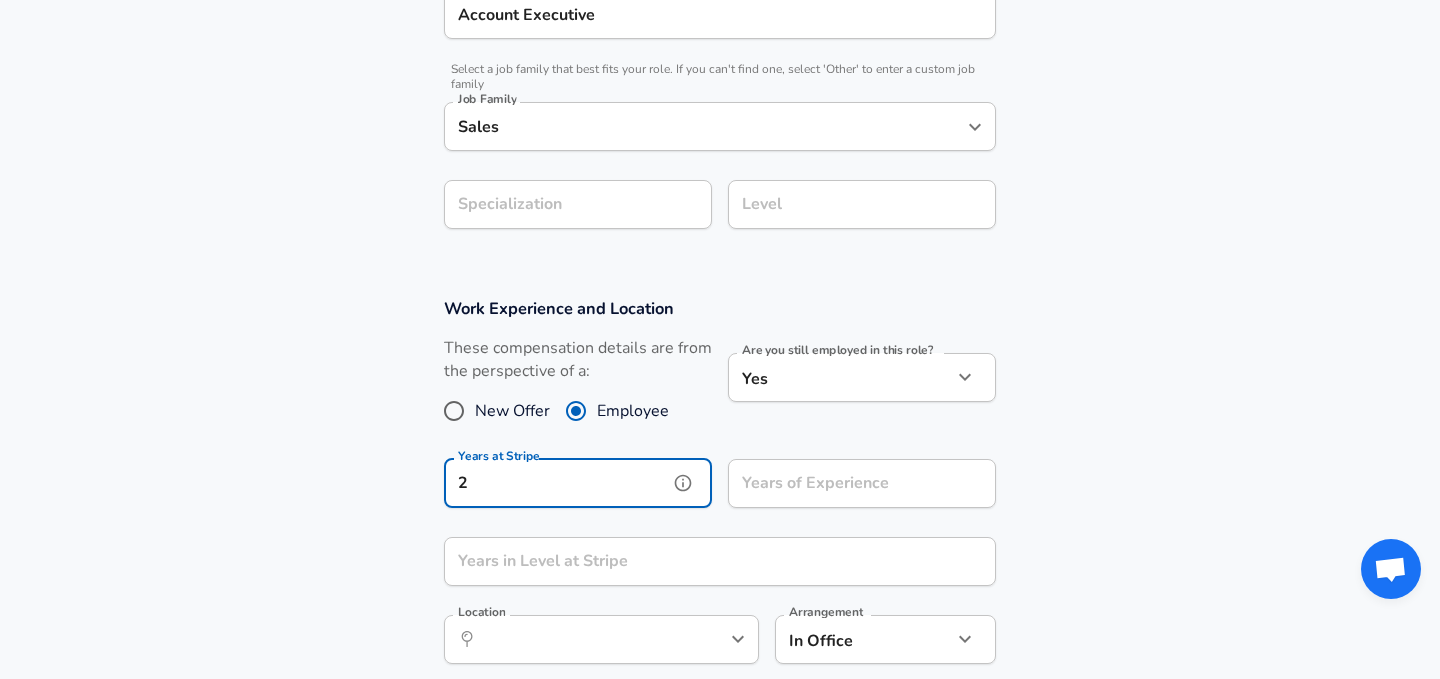type on "2" 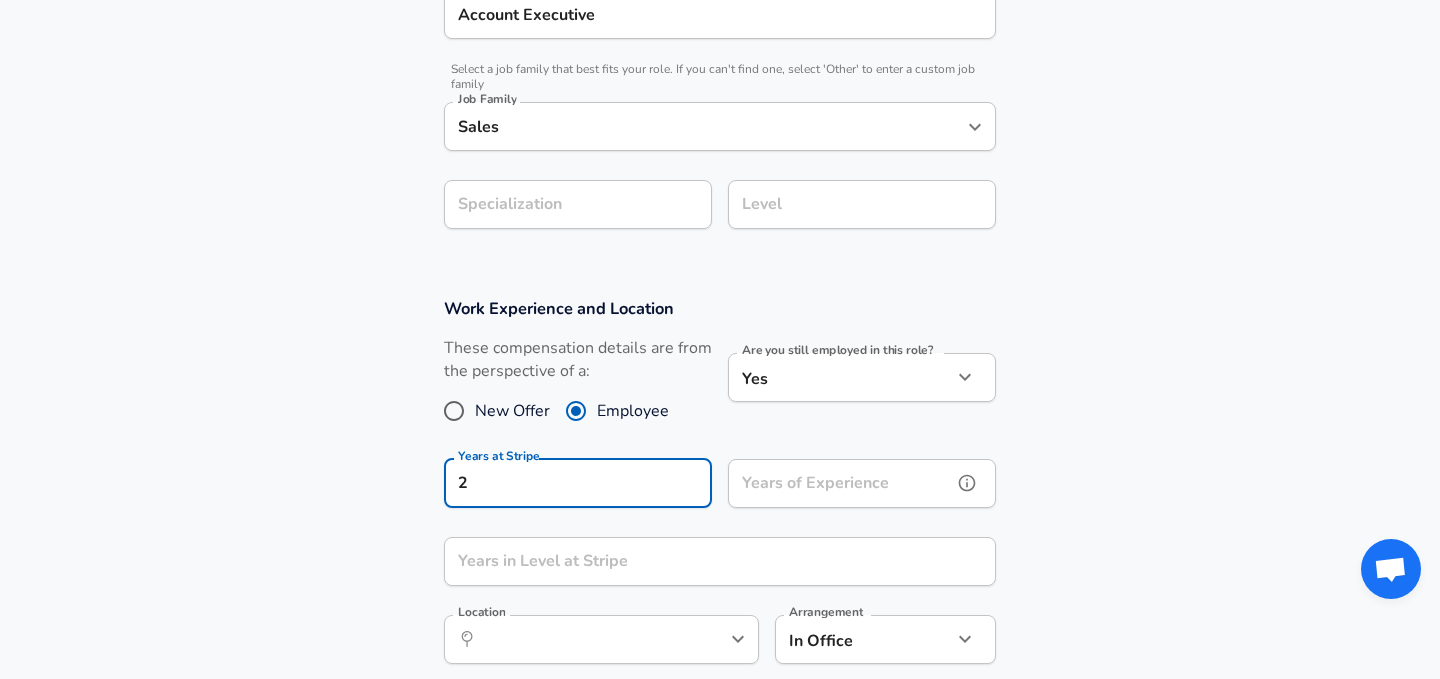 click on "Years of Experience" at bounding box center [840, 483] 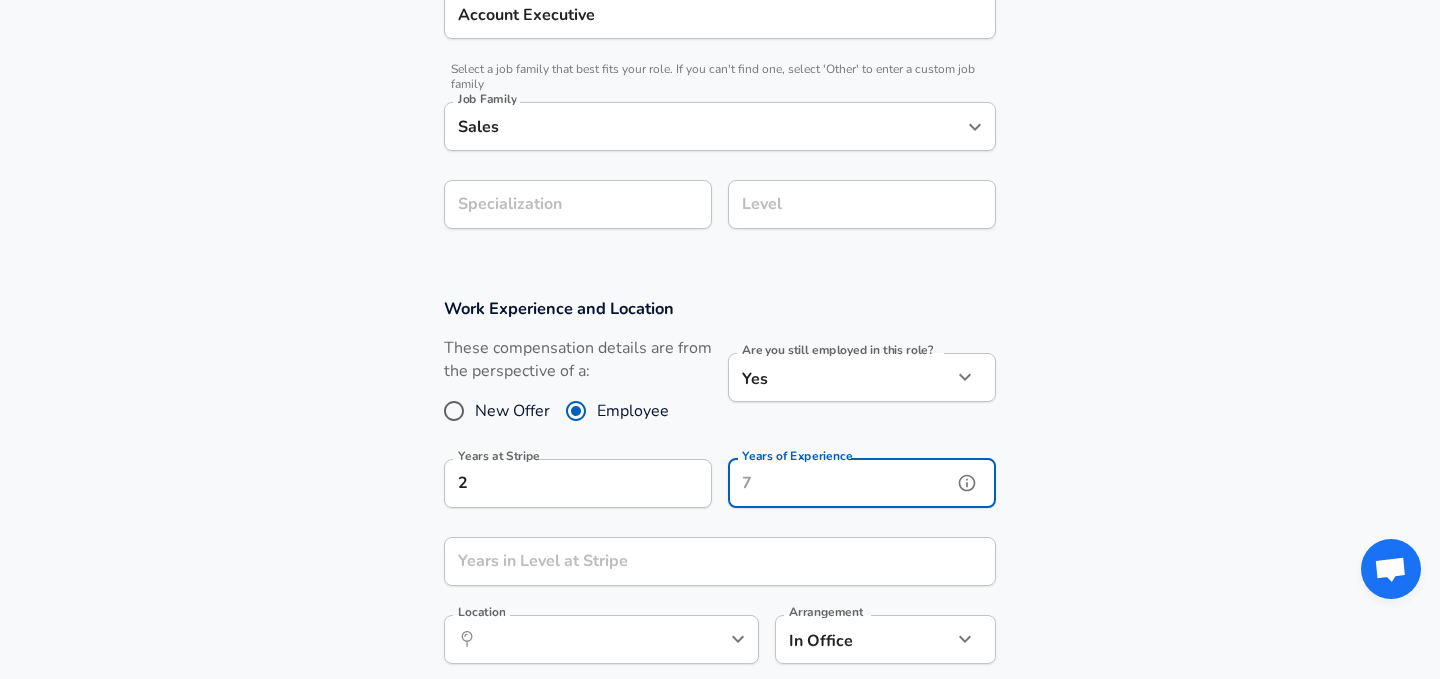 type on "2" 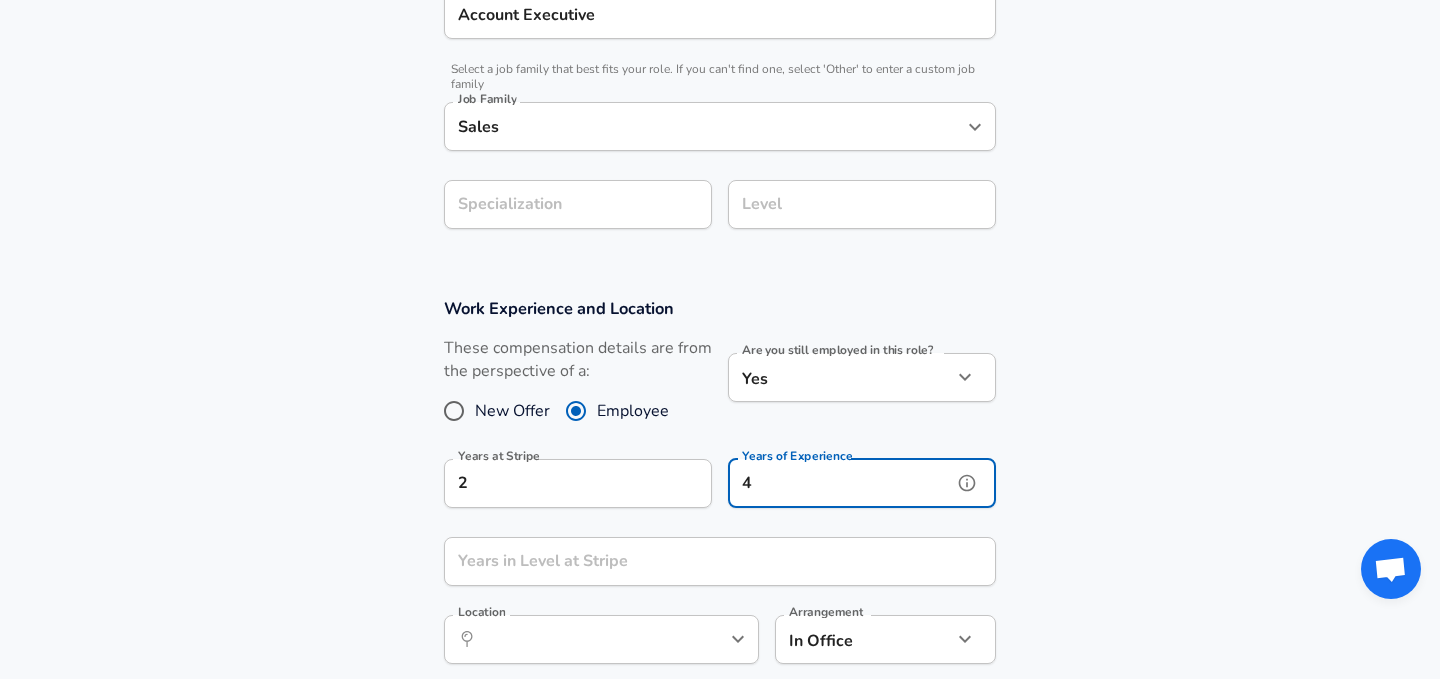 type on "4" 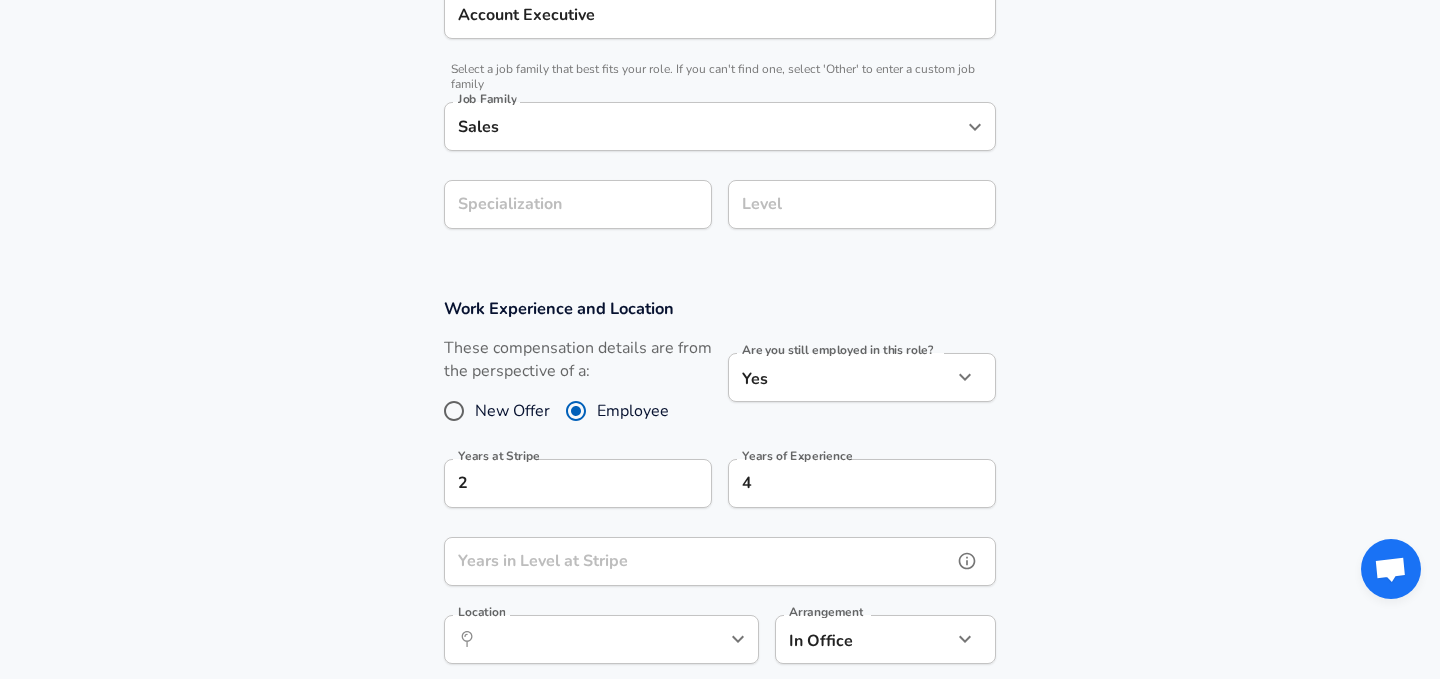 click on "Years in Level at Stripe" at bounding box center [698, 561] 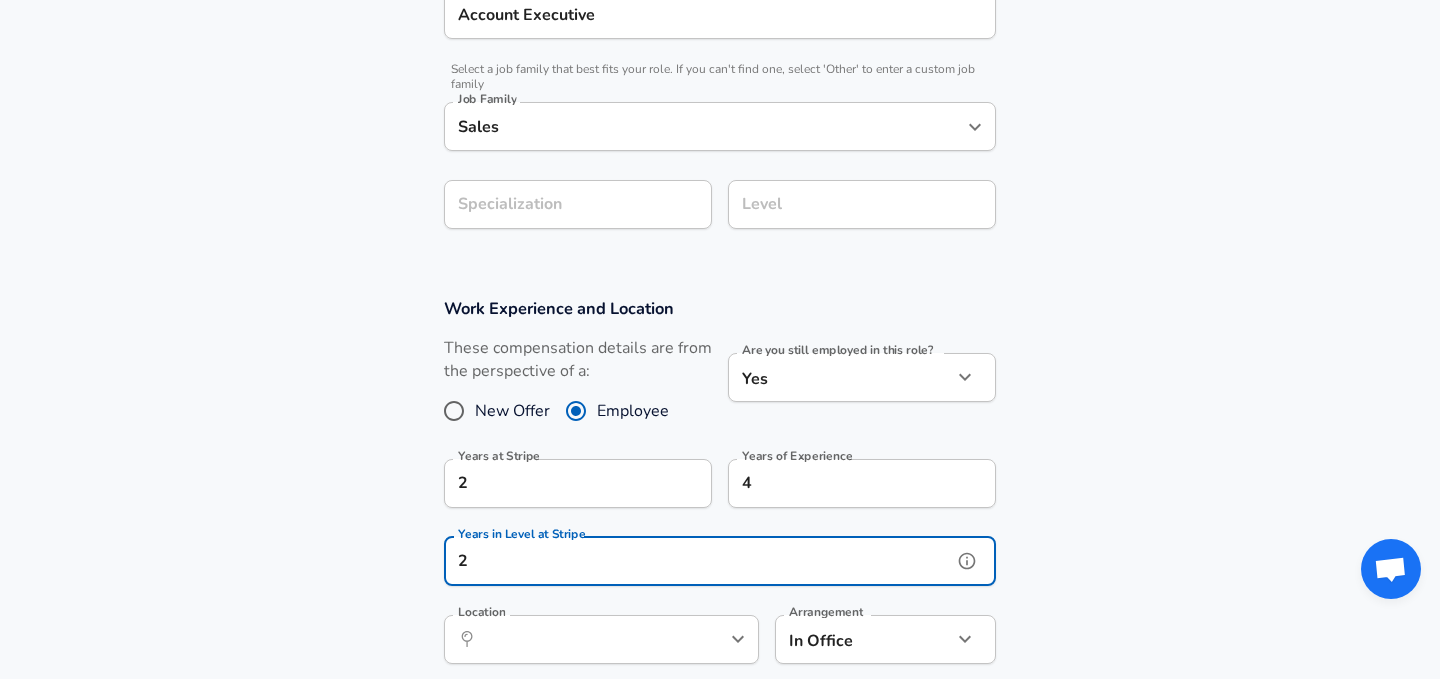 type on "2" 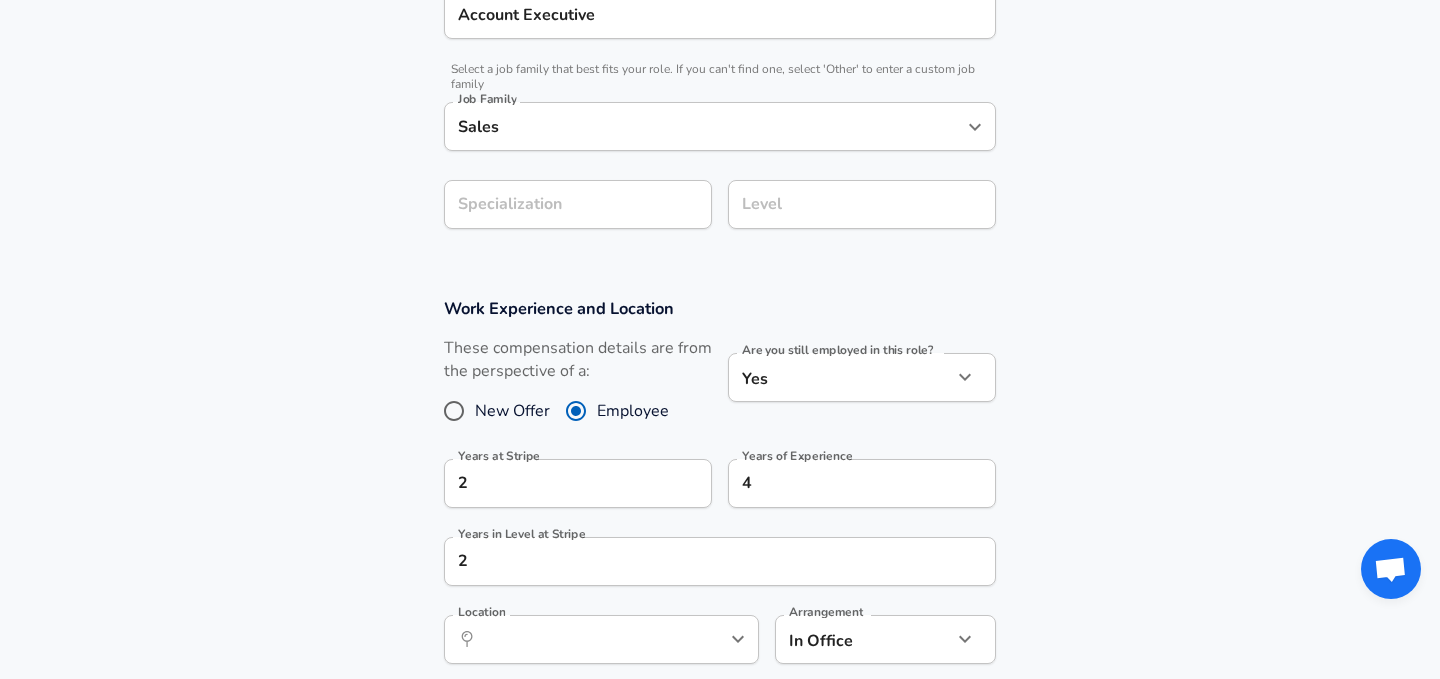 click on "Years at Stripe 2 Years at Stripe" at bounding box center [570, 482] 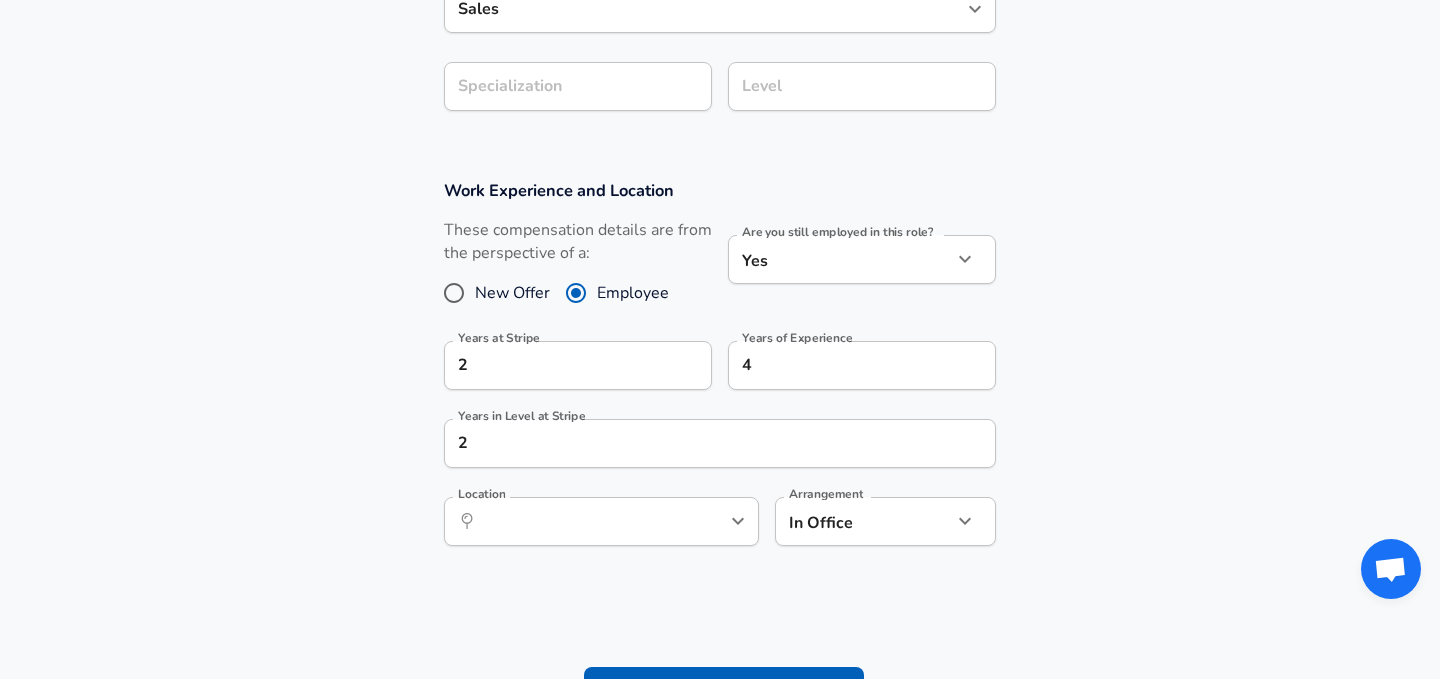 scroll, scrollTop: 717, scrollLeft: 0, axis: vertical 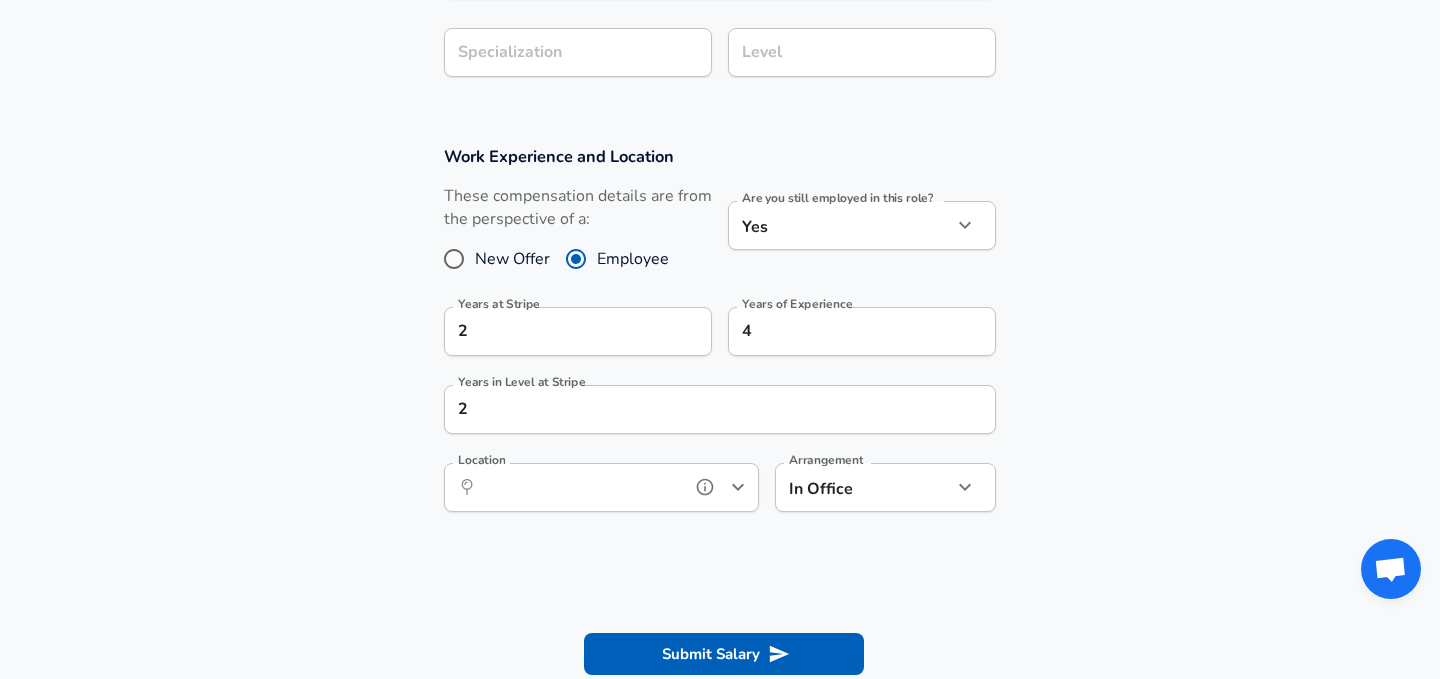 click on "Location" at bounding box center [579, 487] 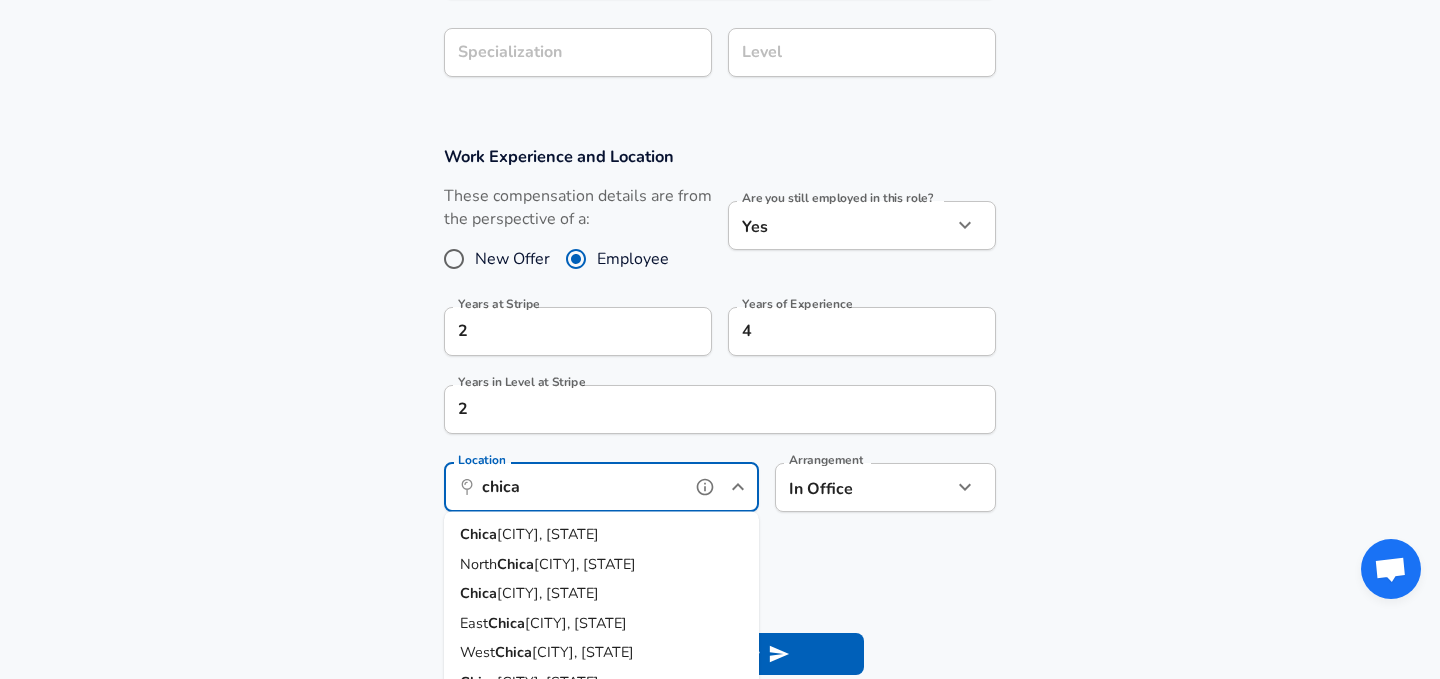 click on "[CITY], [STATE]" at bounding box center (601, 535) 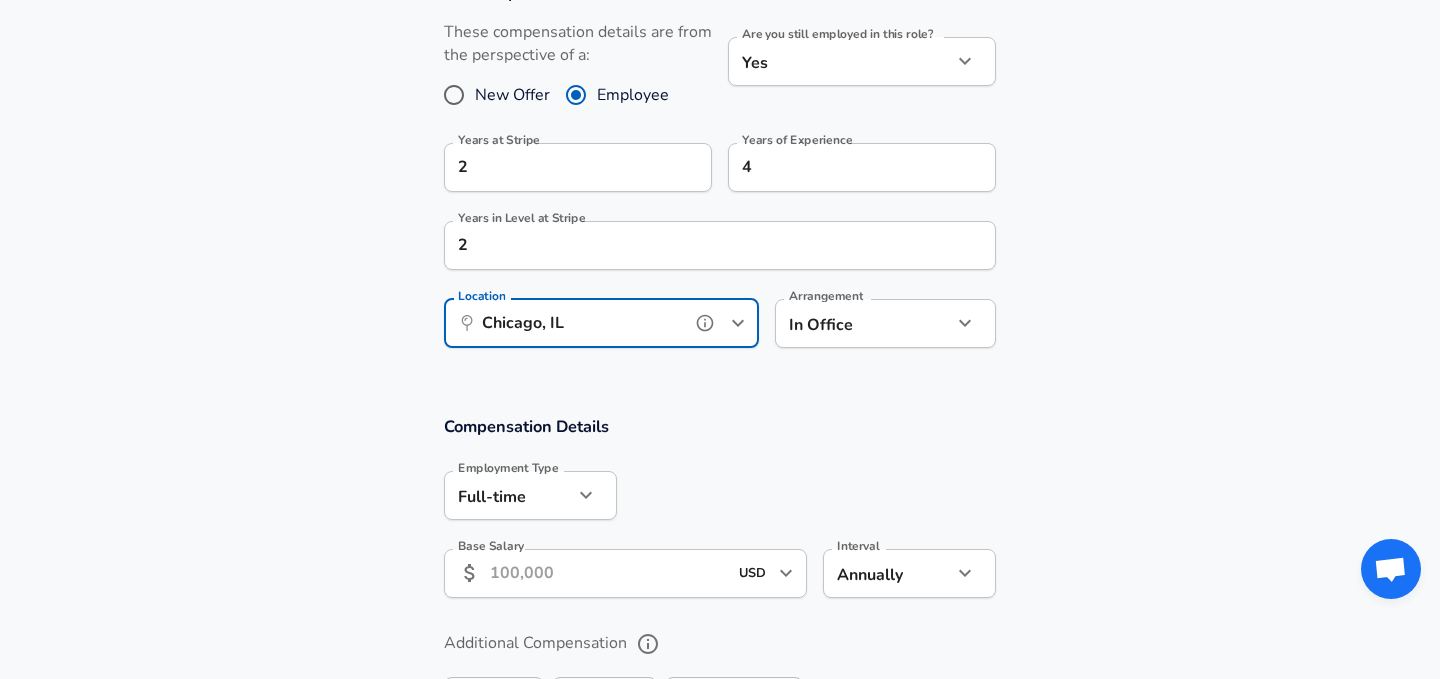scroll, scrollTop: 883, scrollLeft: 0, axis: vertical 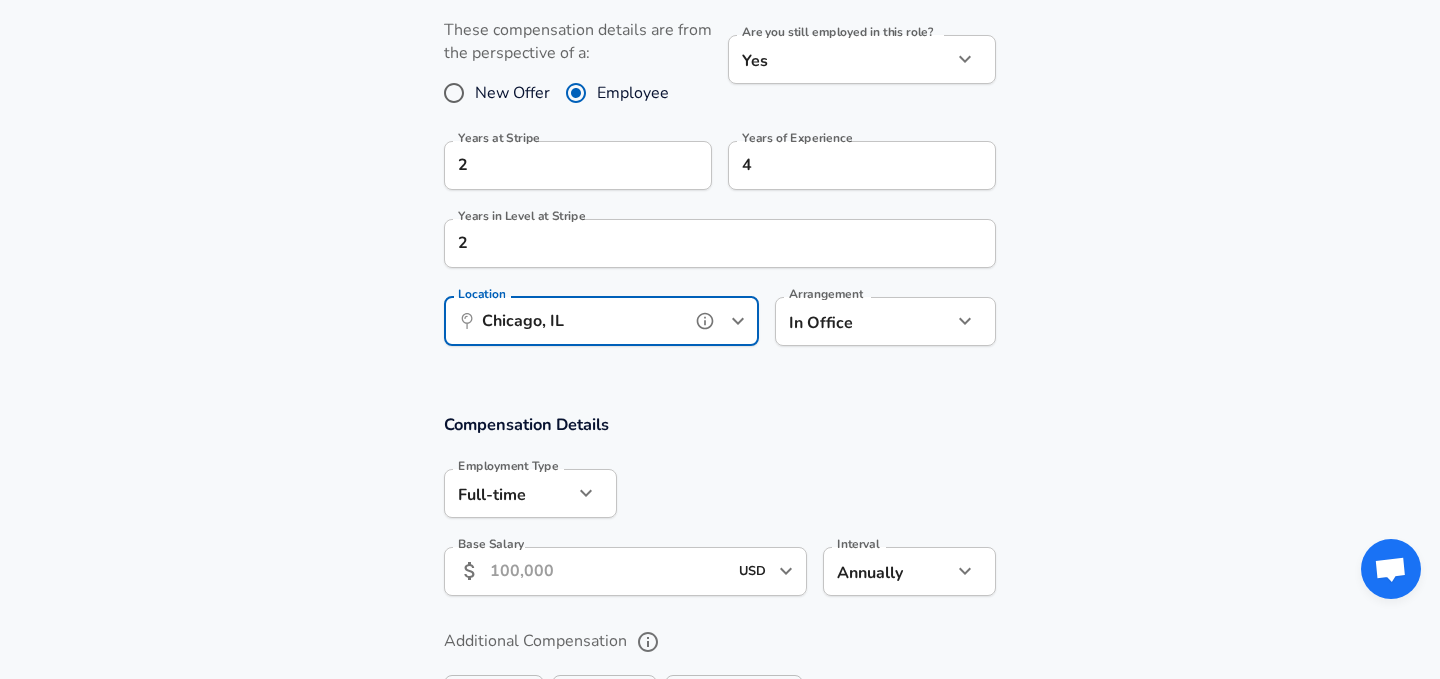 type on "Chicago, IL" 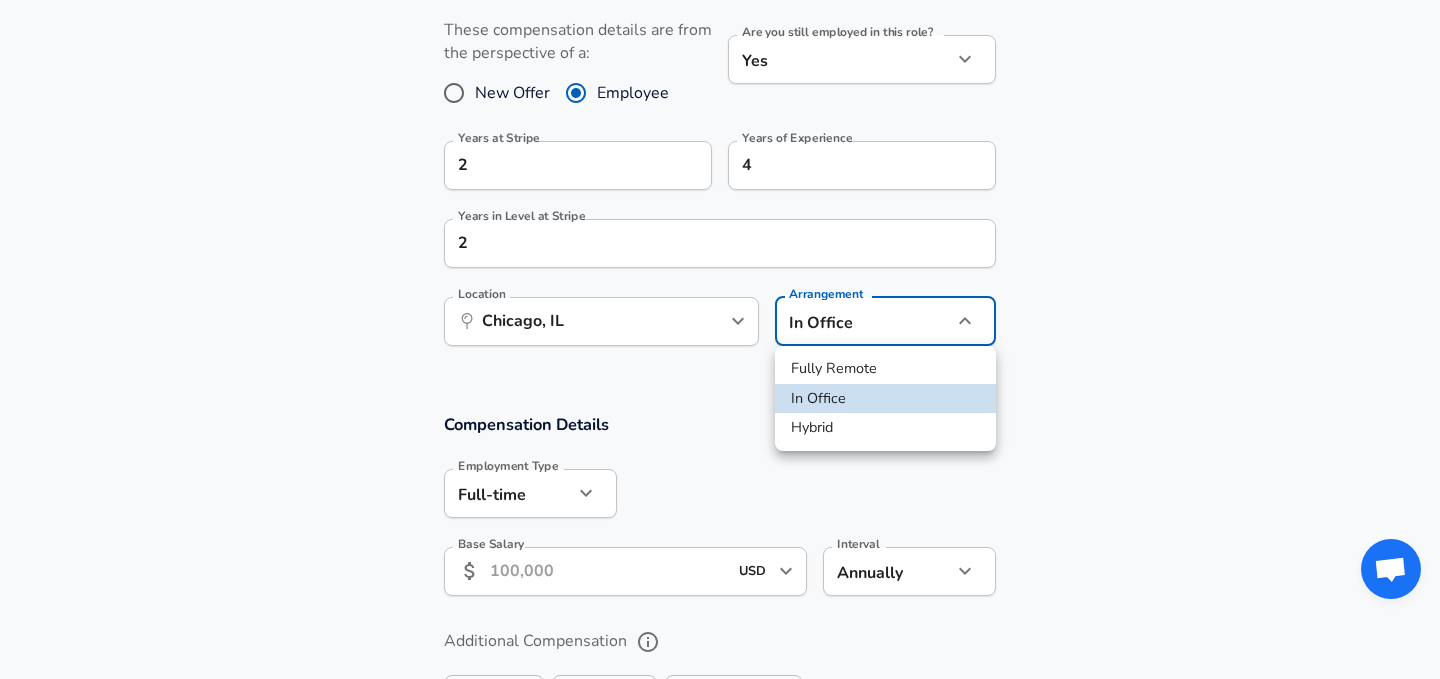 click on "Restart Add Your Salary Upload your offer letter   to verify your submission Enhance Privacy and Anonymity No Automatically hides specific fields until there are enough submissions to safely display the full details.   More Details Based on your submission and the data points that we have already collected, we will automatically hide and anonymize specific fields if there aren't enough data points to remain sufficiently anonymous. Company & Title Information   Enter the company you received your offer from Company Stripe Company   Select the title that closest resembles your official title. This should be similar to the title that was present on your offer letter. Title Account Executive Title   Select a job family that best fits your role. If you can't find one, select 'Other' to enter a custom job family Job Family Sales Job Family Specialization Specialization Level Level Work Experience and Location These compensation details are from the perspective of a: New Offer Employee Yes yes Years at Stripe 2 4 2" at bounding box center (720, -544) 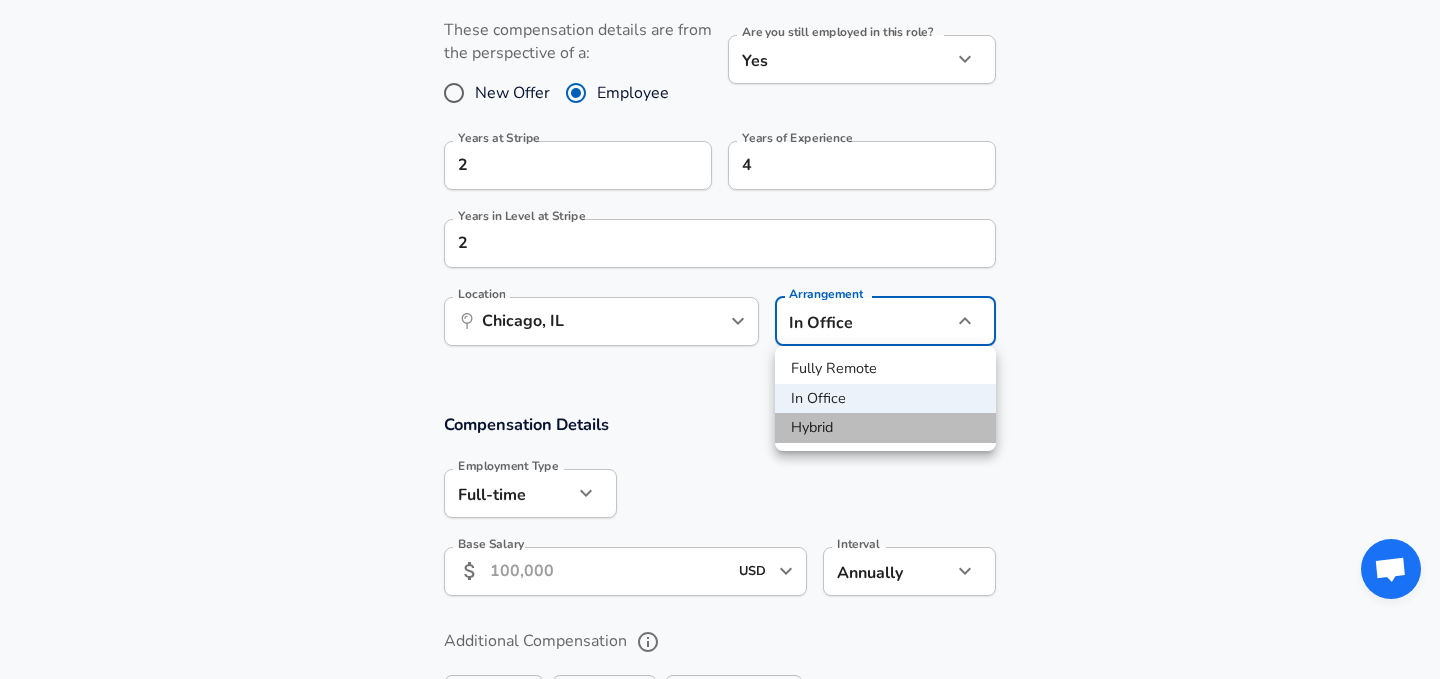click on "Hybrid" at bounding box center (885, 428) 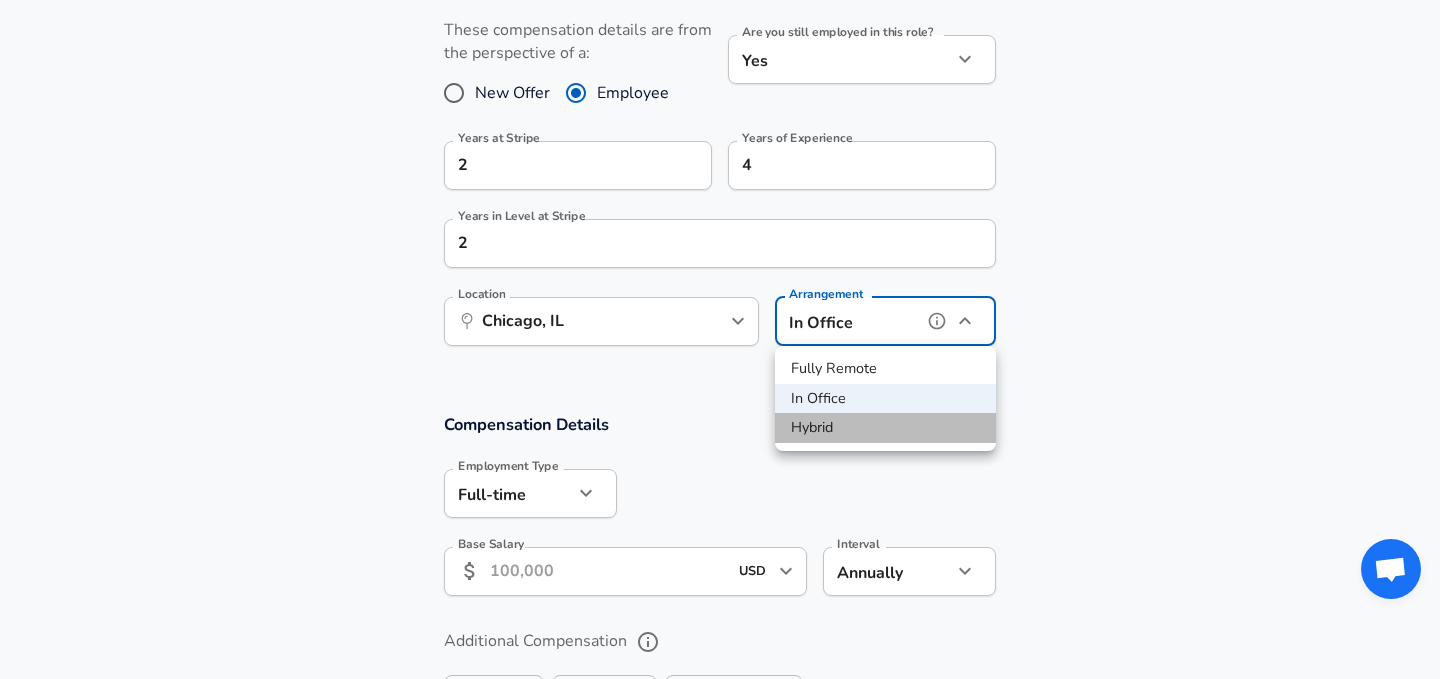 type on "hybrid" 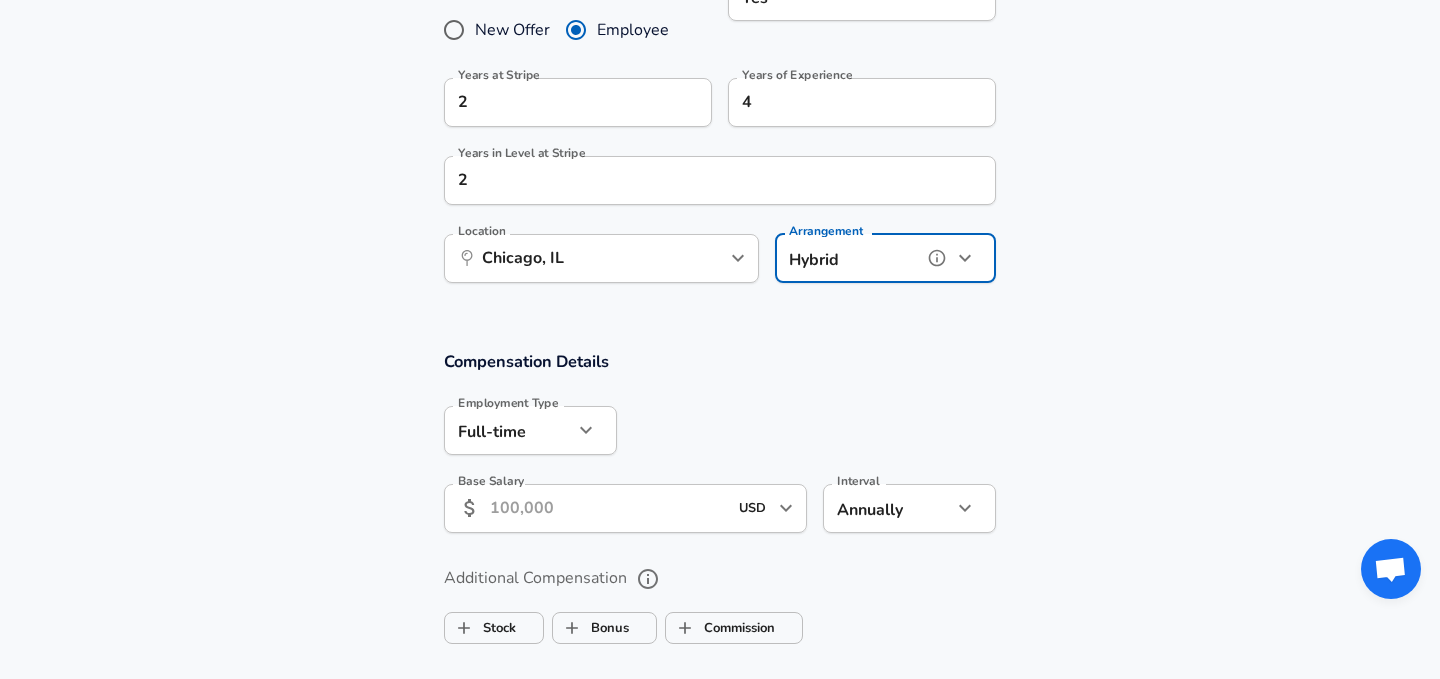 scroll, scrollTop: 957, scrollLeft: 0, axis: vertical 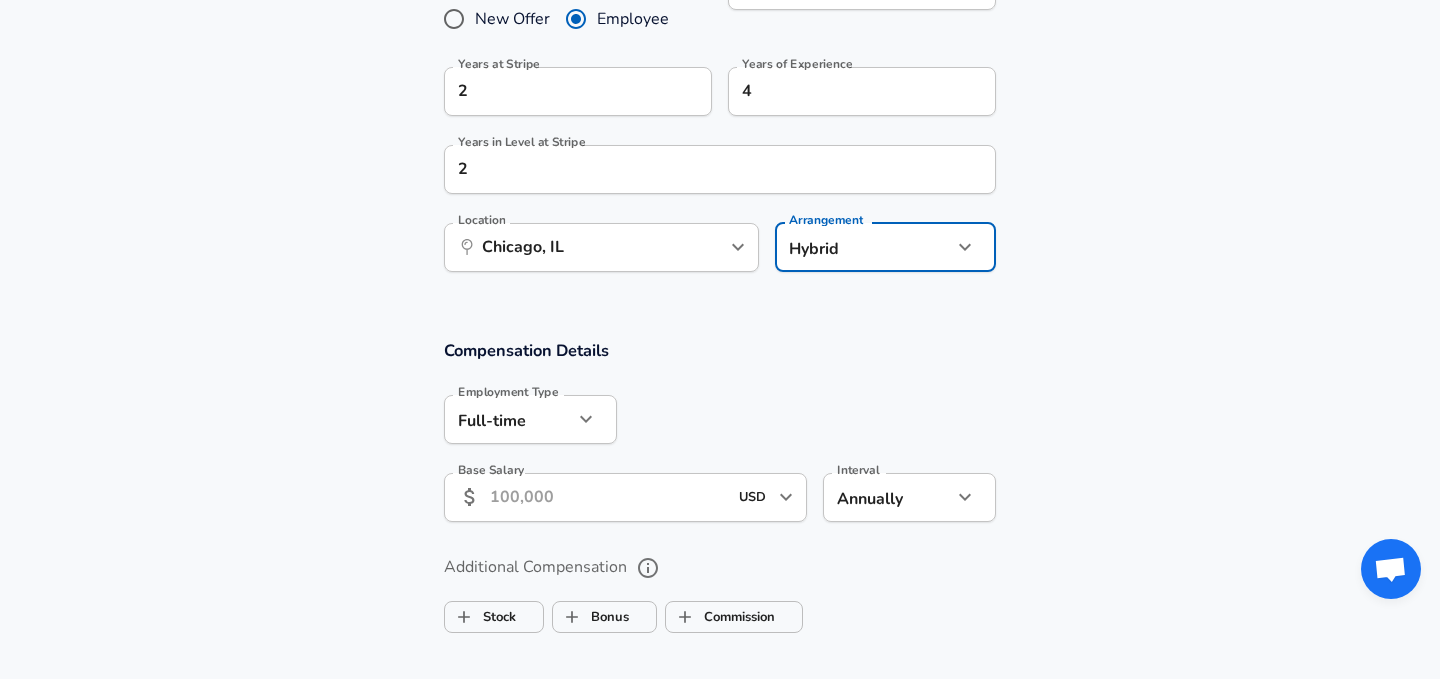click on "Base Salary" at bounding box center [608, 497] 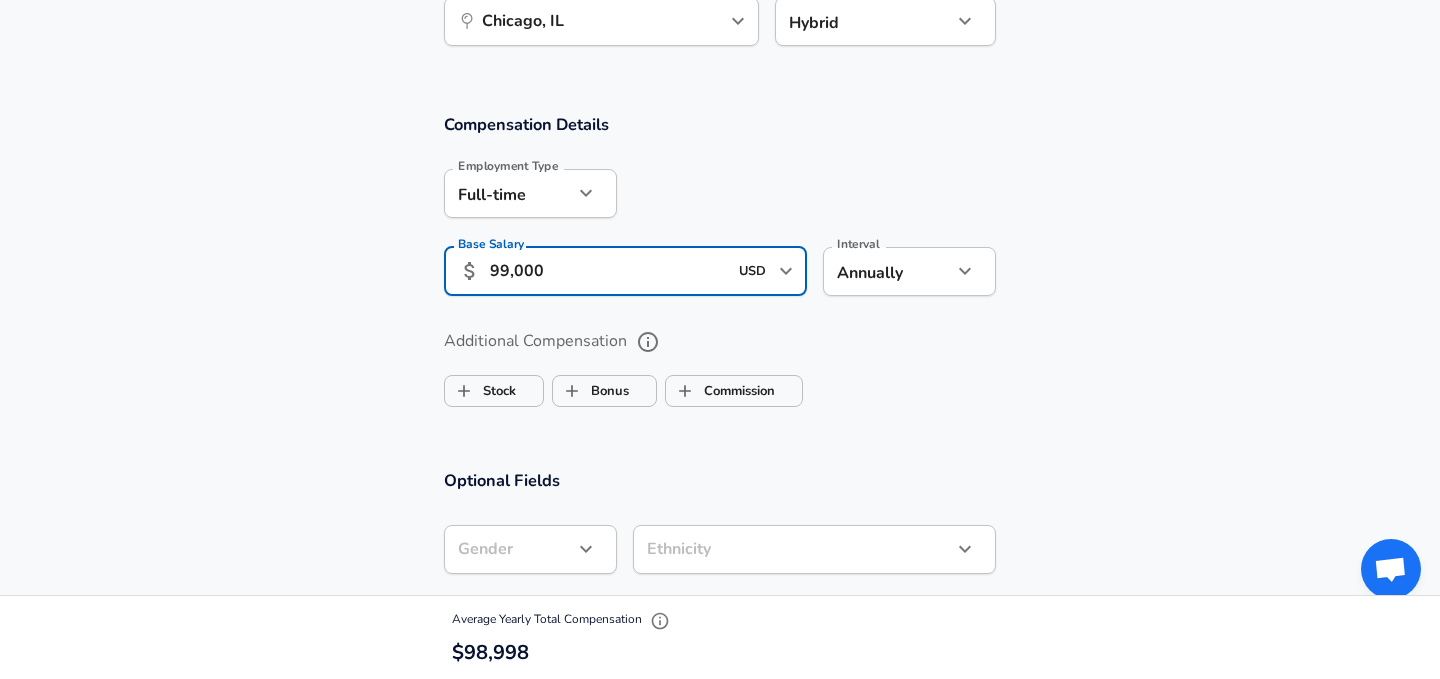 scroll, scrollTop: 1184, scrollLeft: 0, axis: vertical 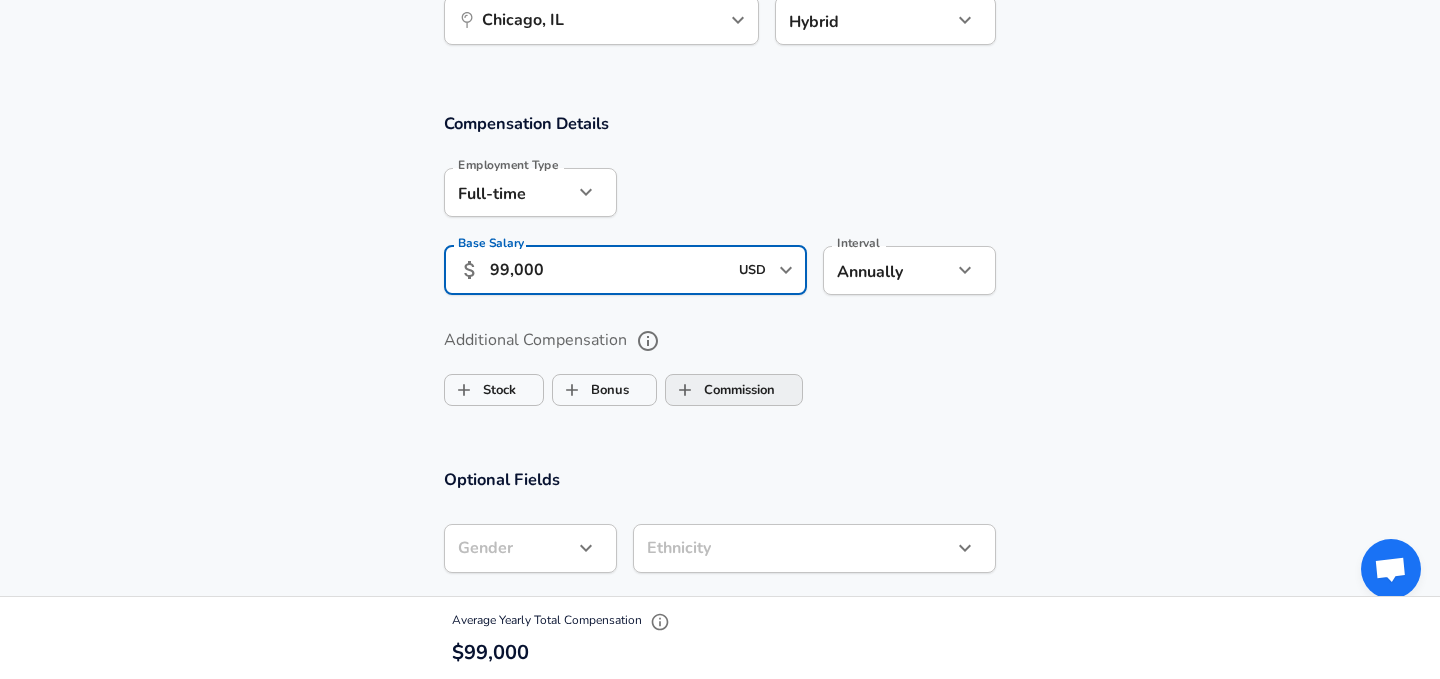 type on "99,000" 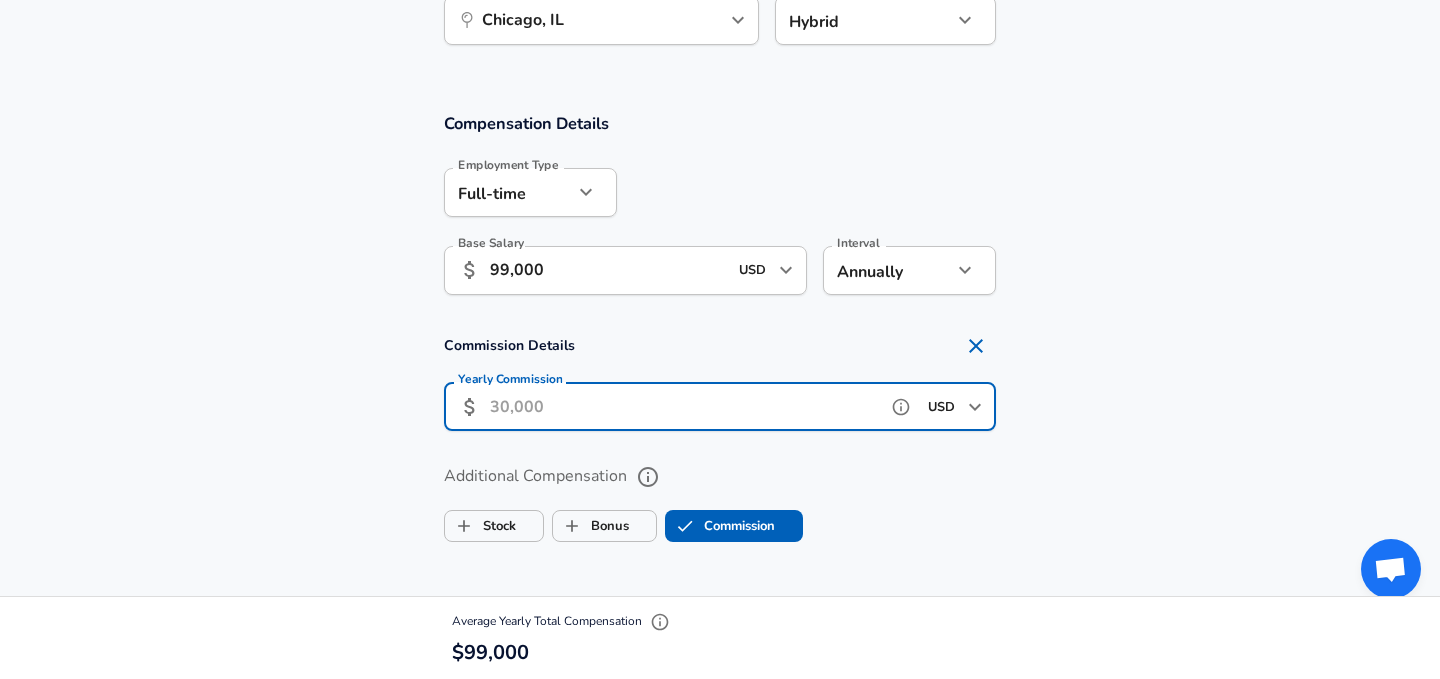 click on "Yearly Commission" at bounding box center [684, 406] 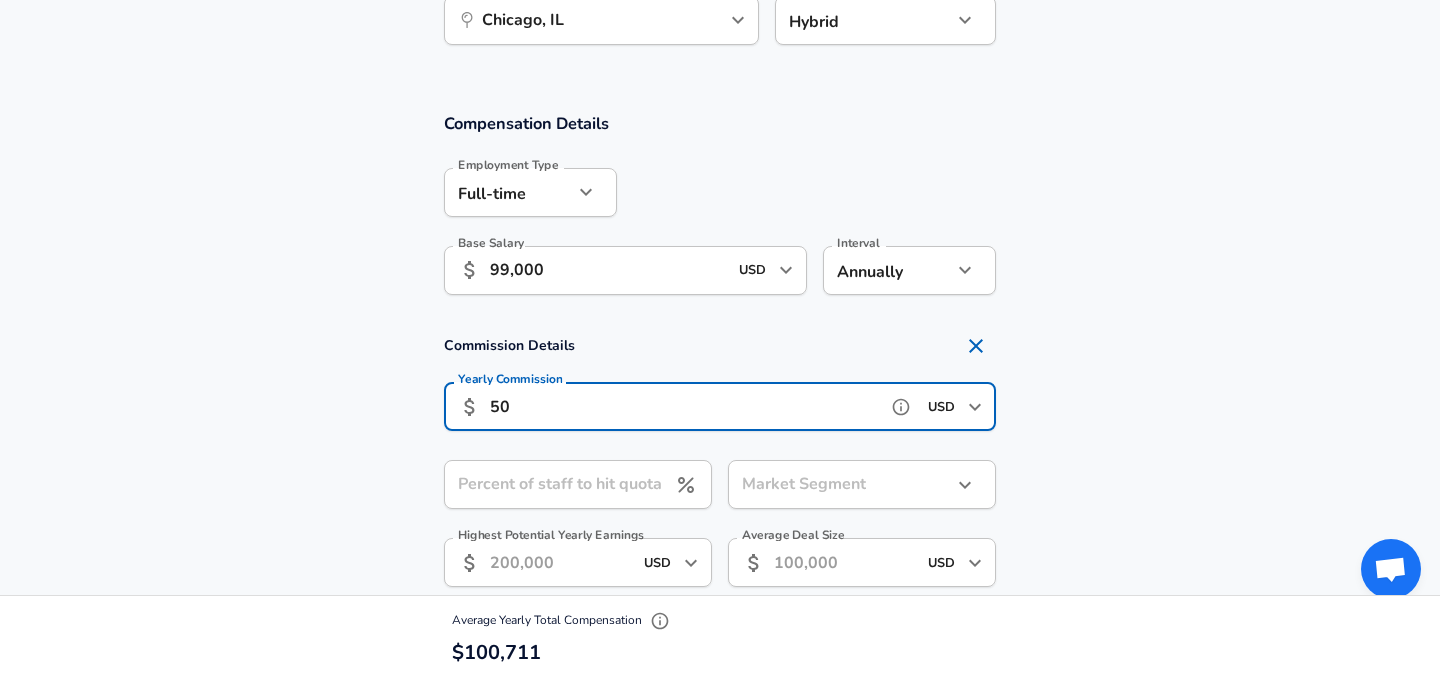 type on "5" 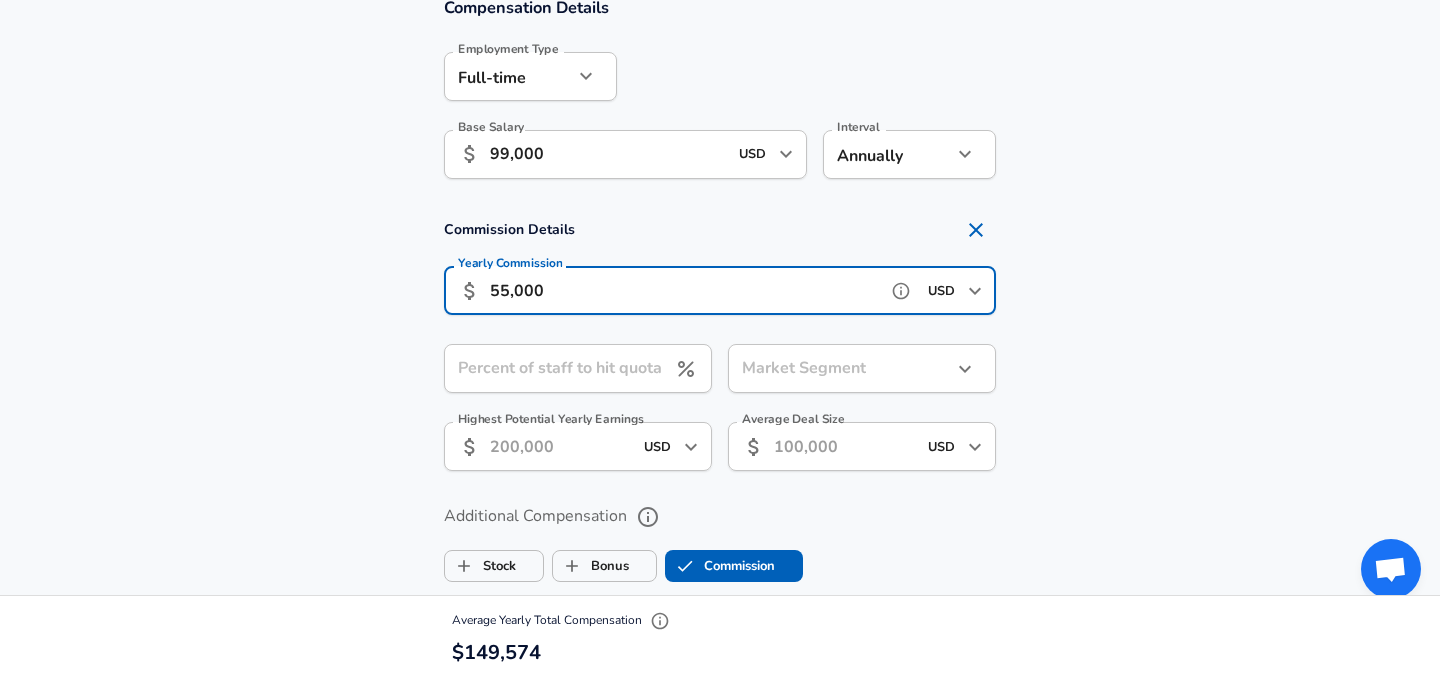 scroll, scrollTop: 1301, scrollLeft: 0, axis: vertical 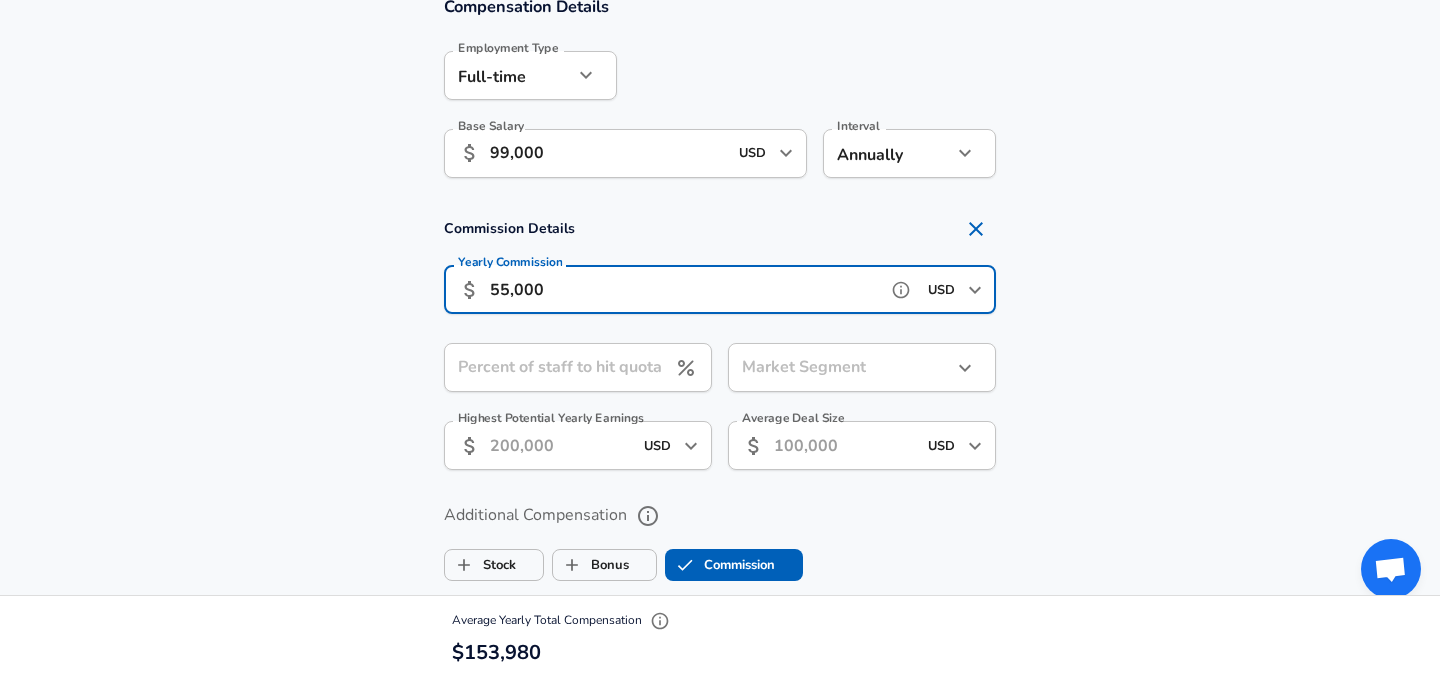 type on "55,000" 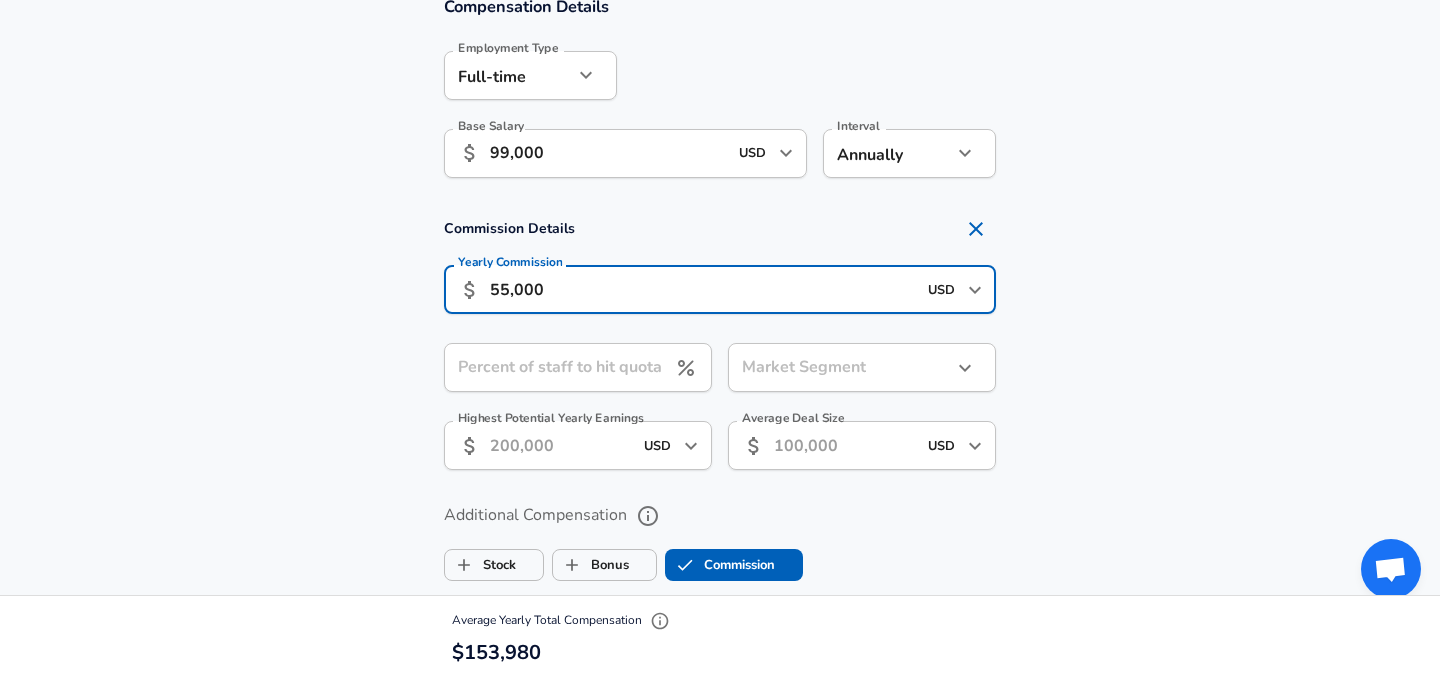 click on "Percent of staff to hit quota Percent of staff to hit quota" at bounding box center (578, 370) 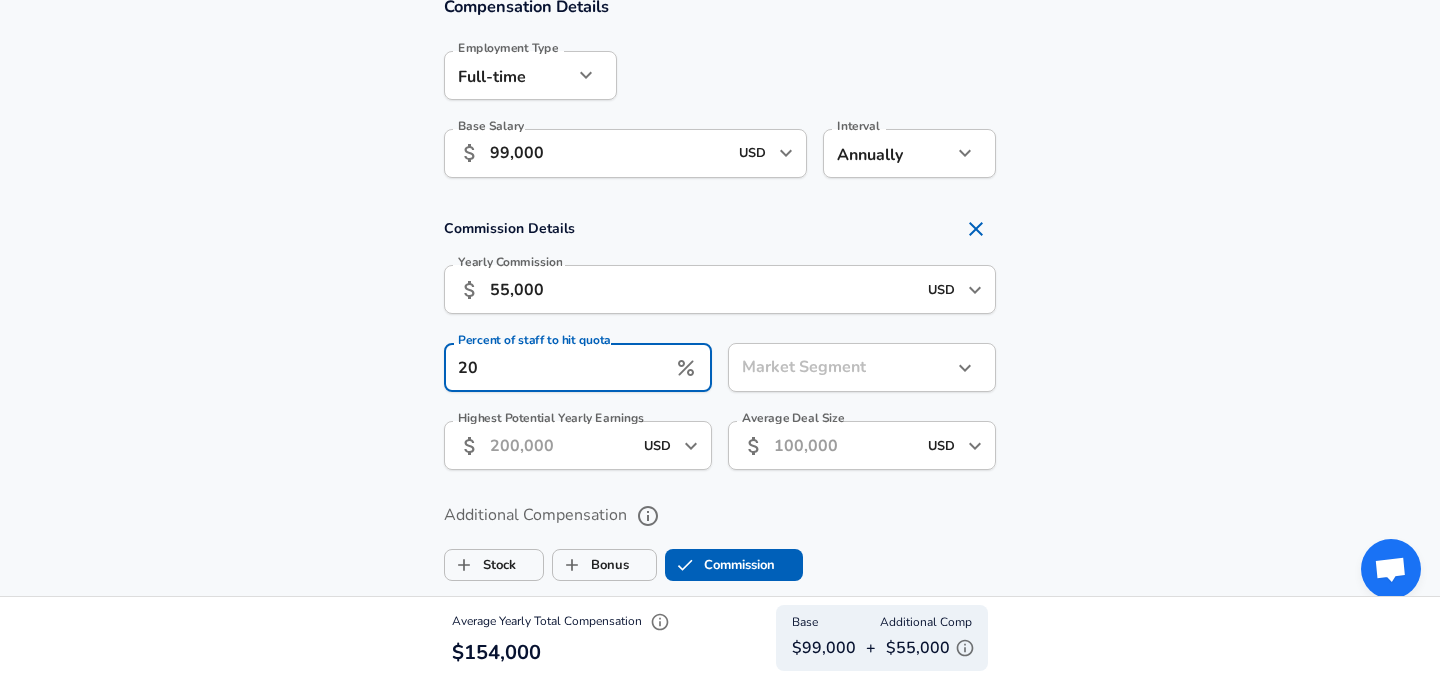 type on "20" 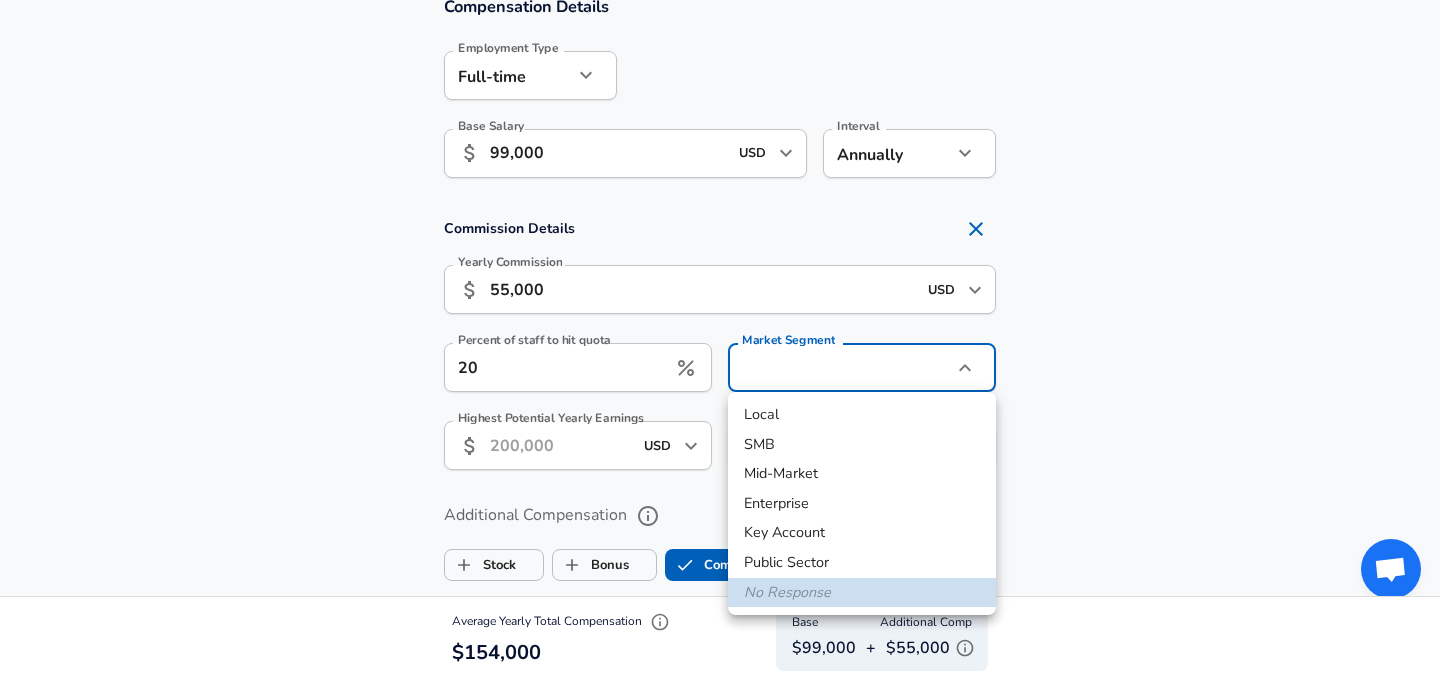 click on "SMB" at bounding box center (862, 445) 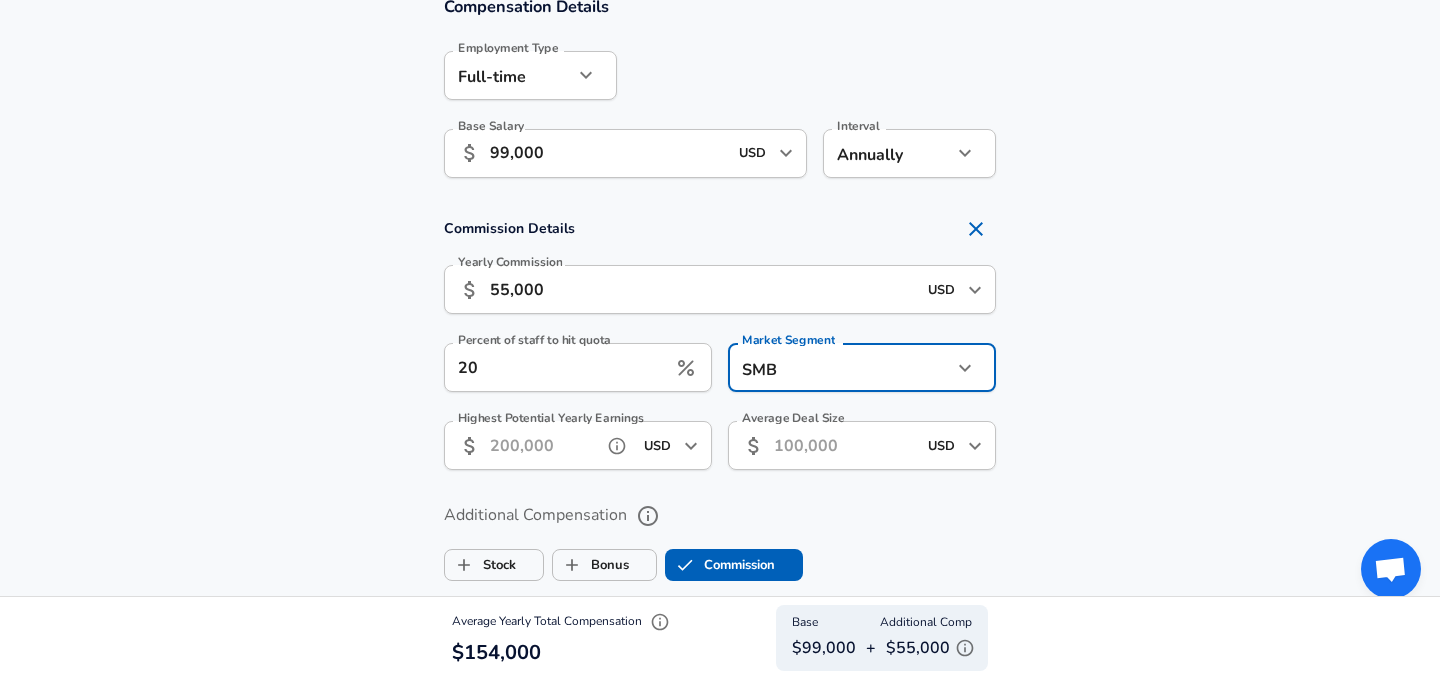 click on "Highest Potential Yearly Earnings" at bounding box center (542, 445) 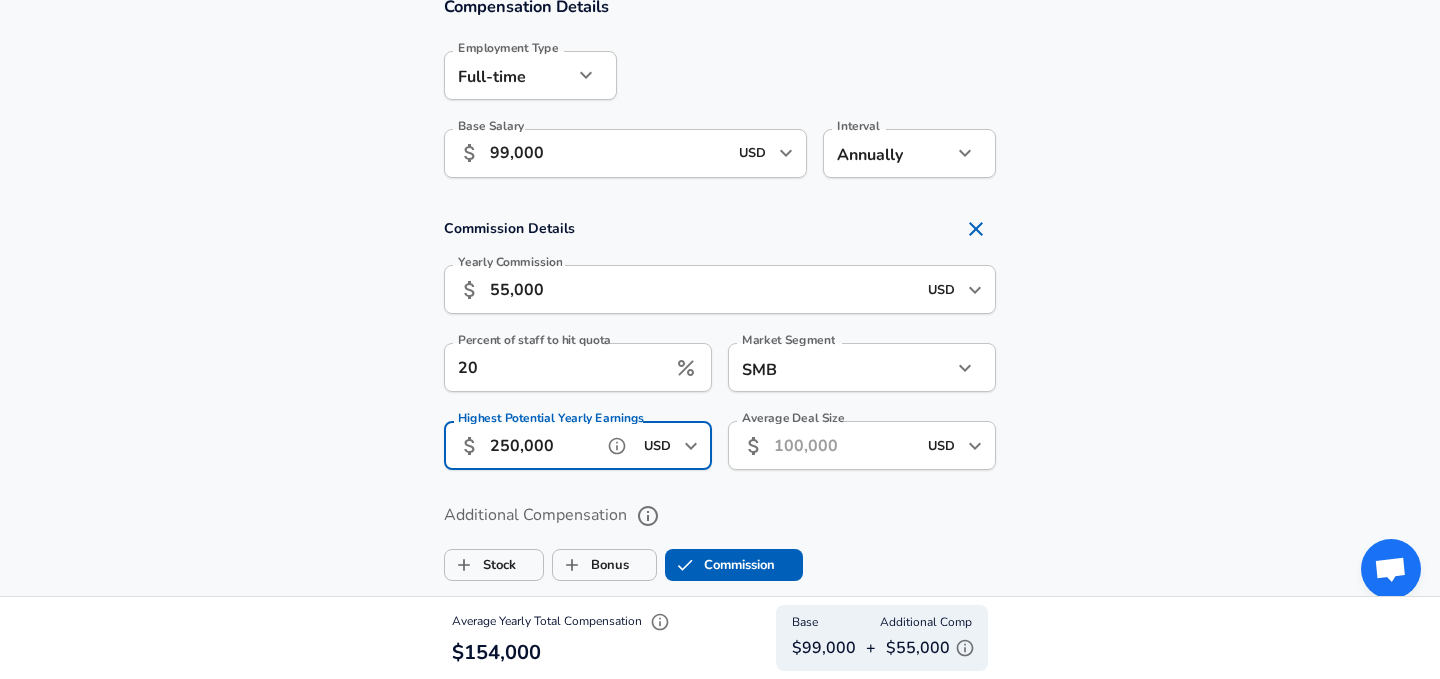 type on "250,000" 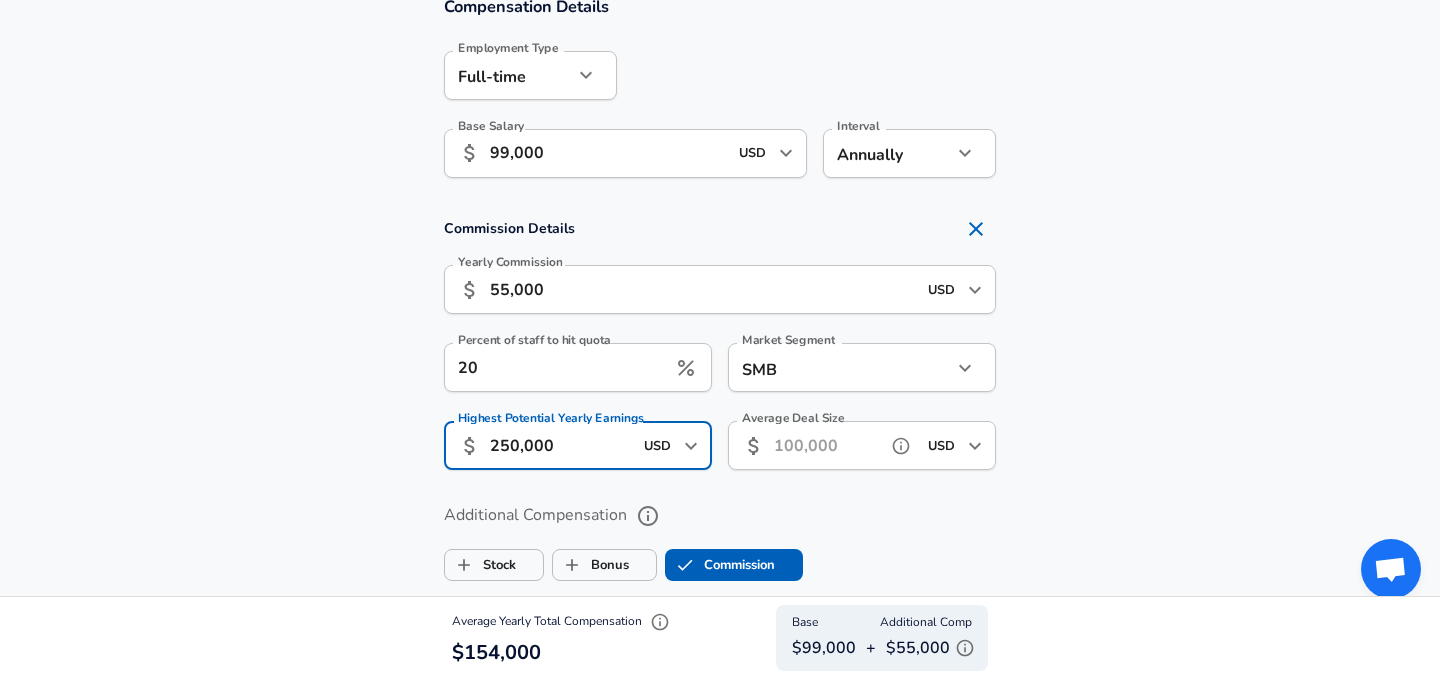click on "Average Deal Size" at bounding box center (826, 445) 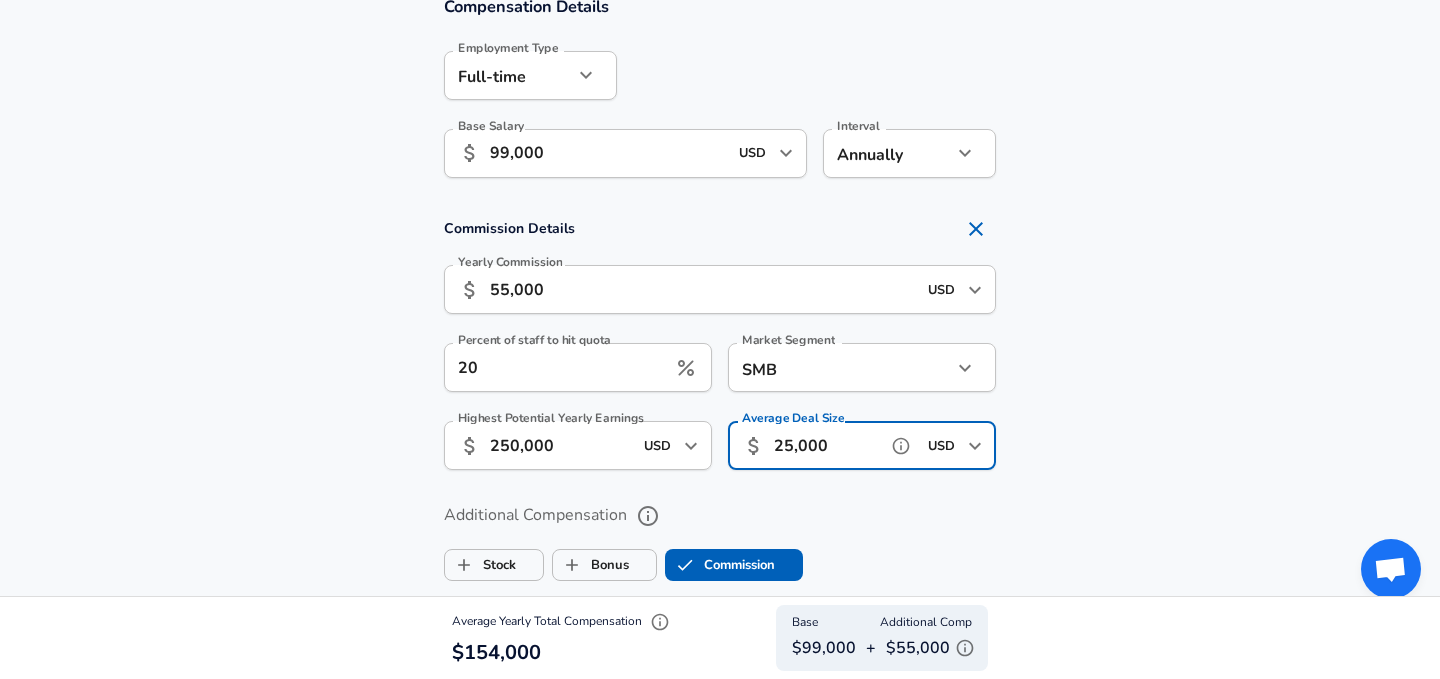 scroll, scrollTop: 0, scrollLeft: 0, axis: both 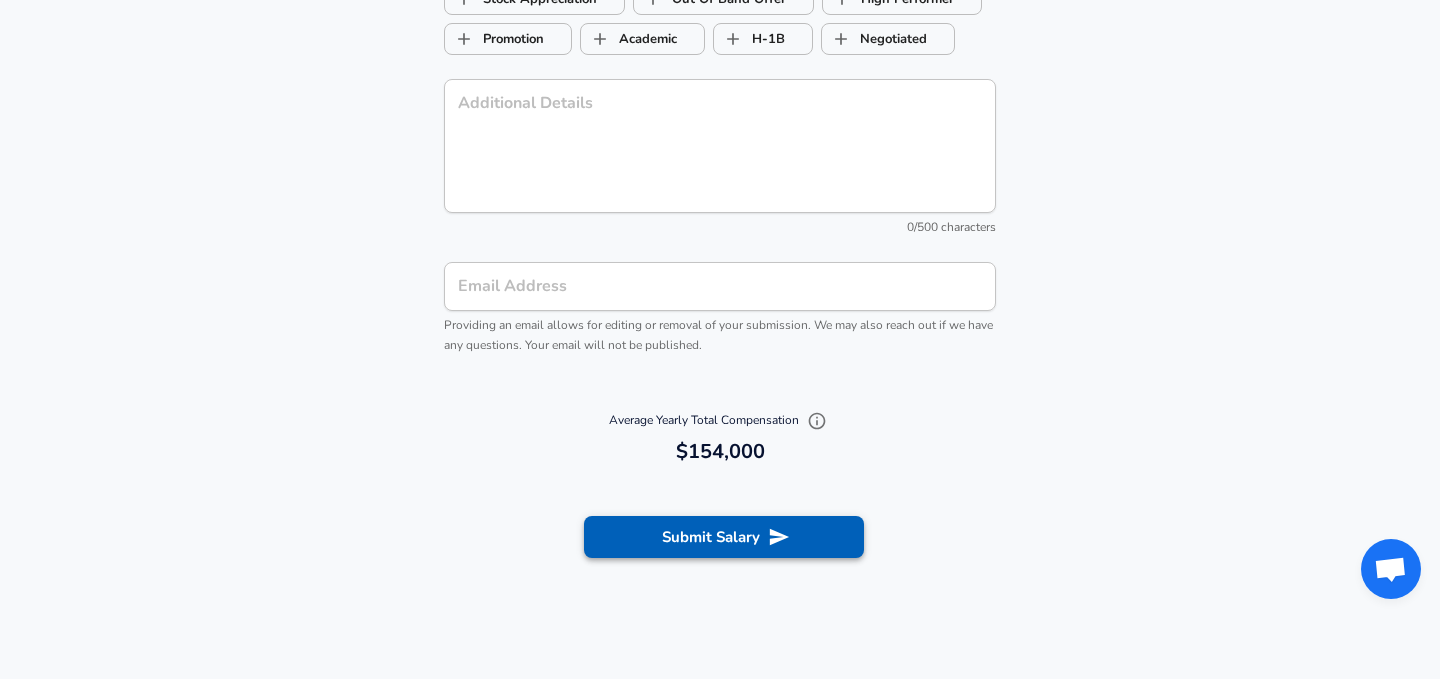 type on "25,000" 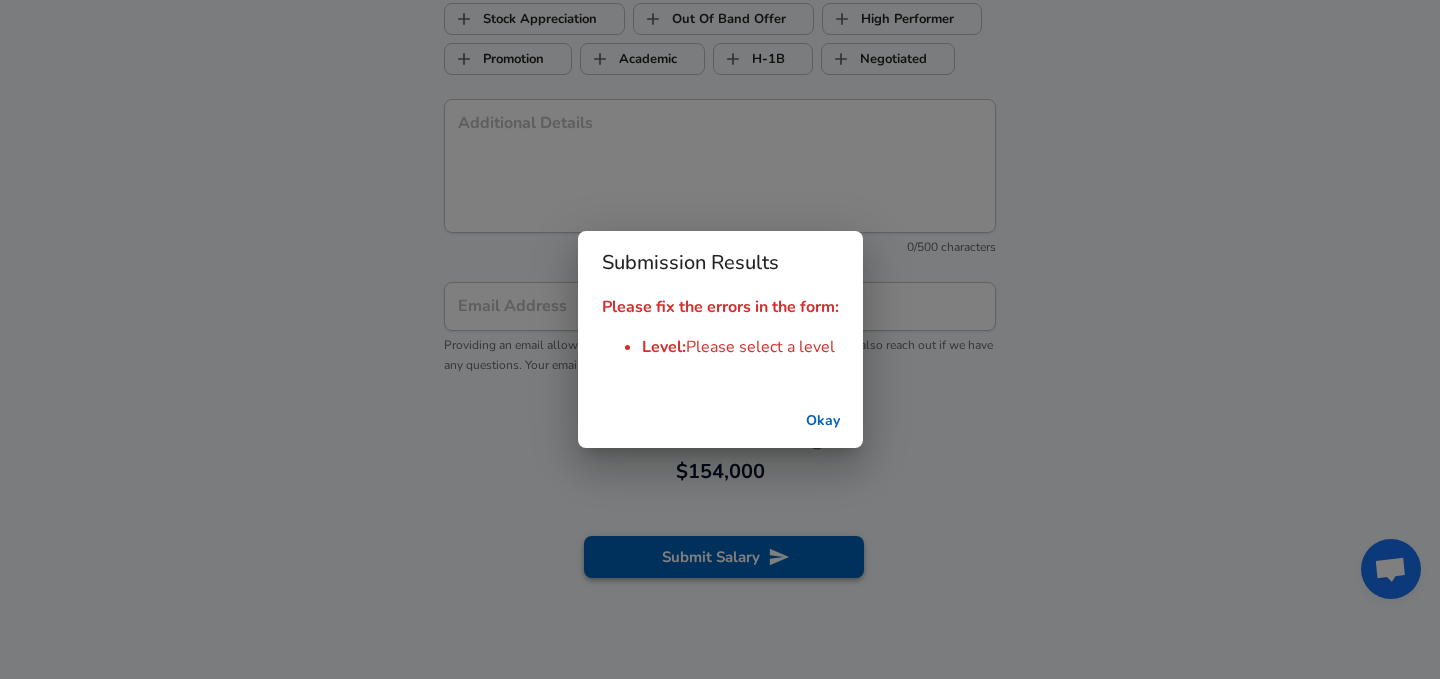 scroll, scrollTop: 2243, scrollLeft: 0, axis: vertical 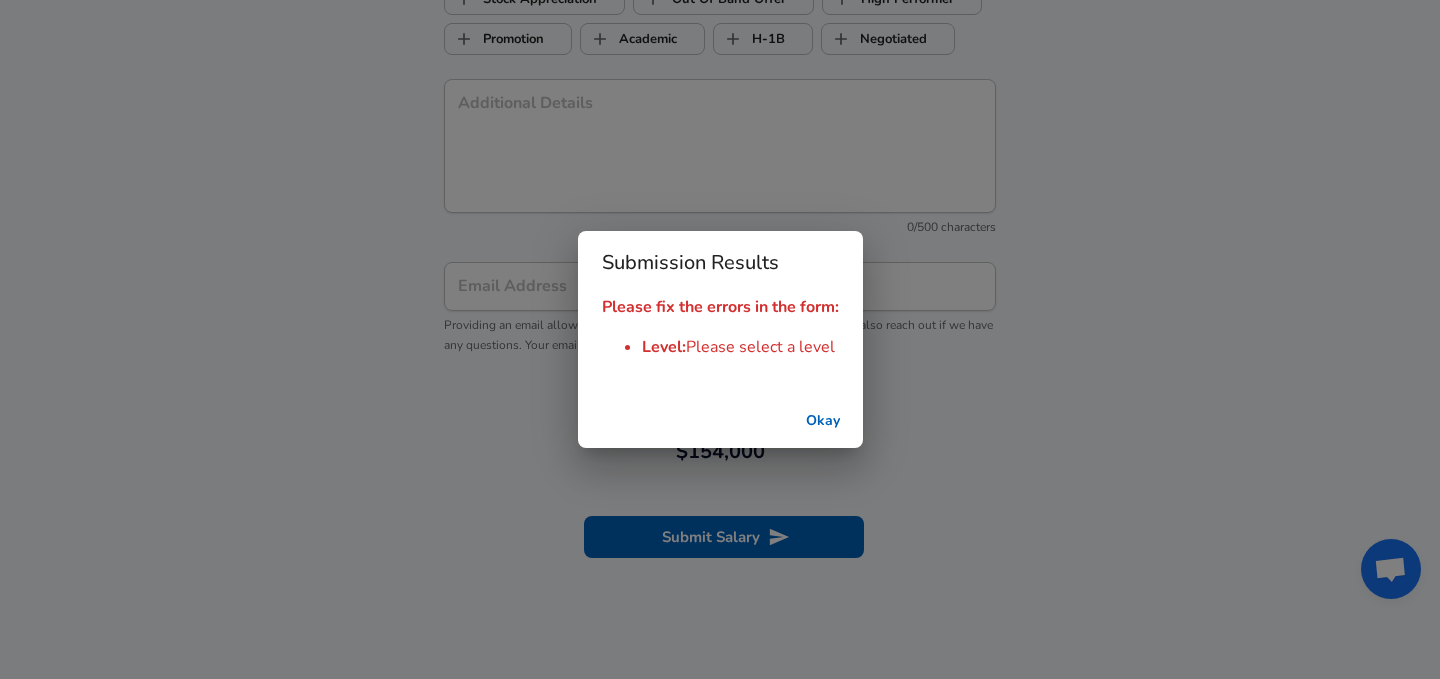 click on "Okay" at bounding box center (823, 421) 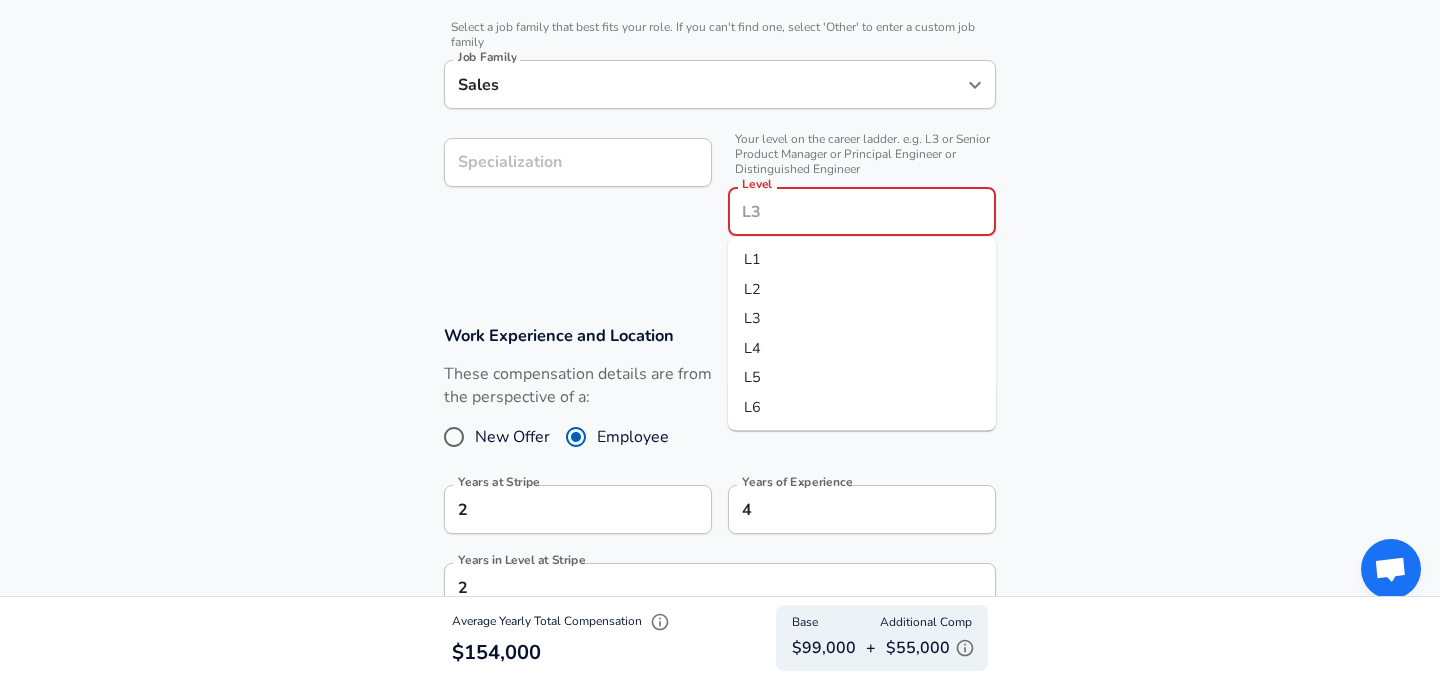 click on "Level" at bounding box center (862, 211) 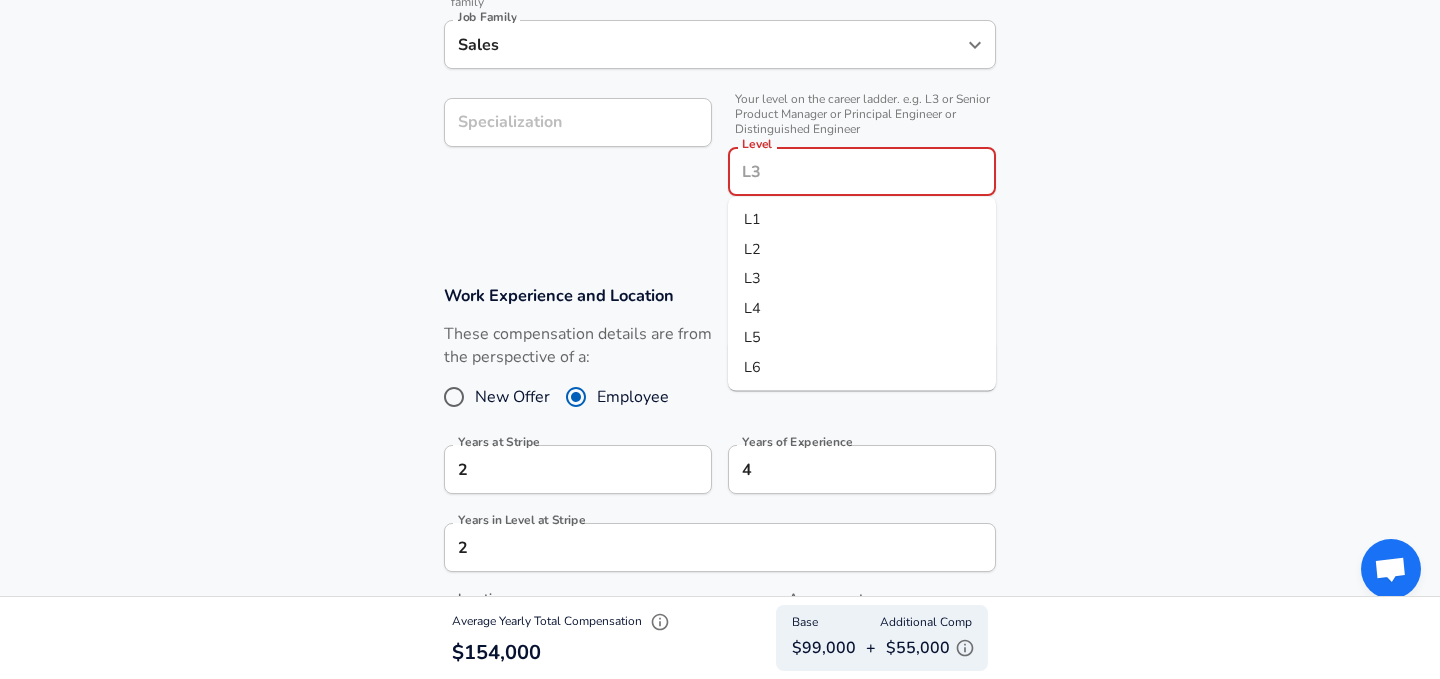click on "Level" at bounding box center [862, 171] 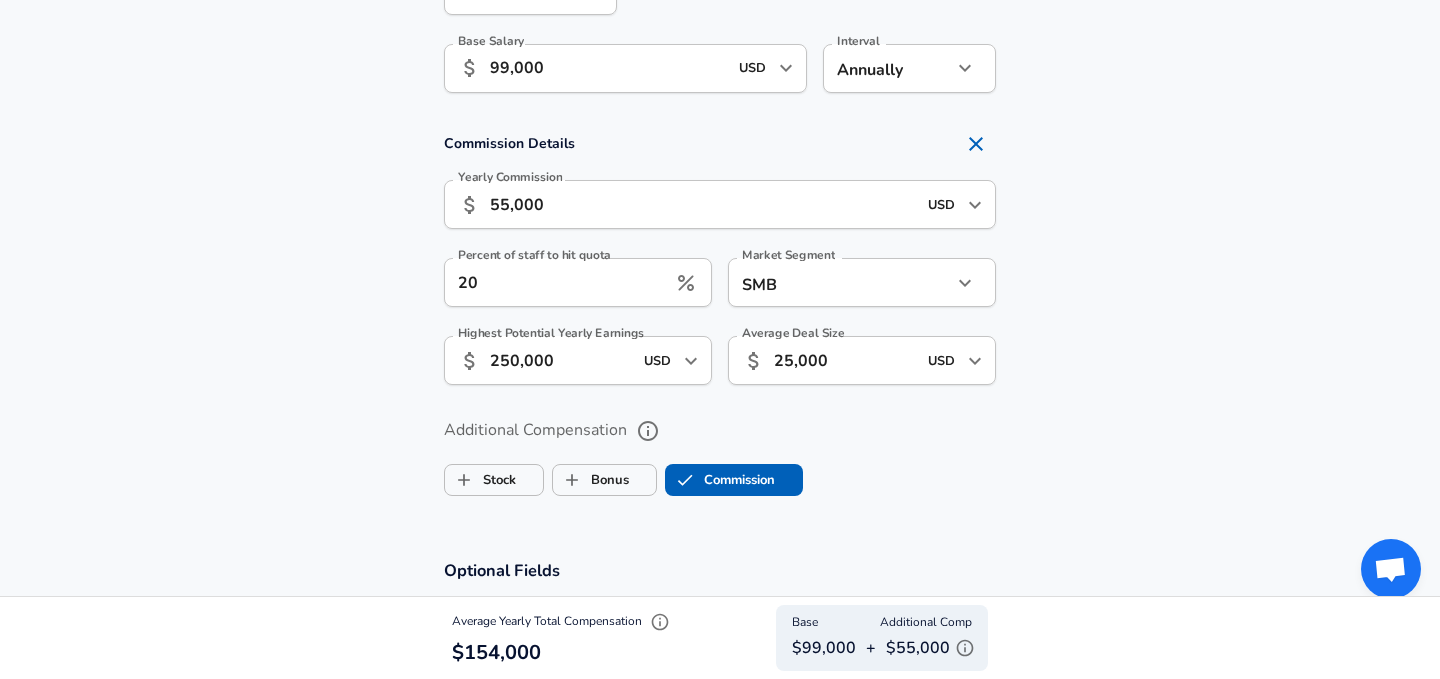 scroll, scrollTop: 2340, scrollLeft: 0, axis: vertical 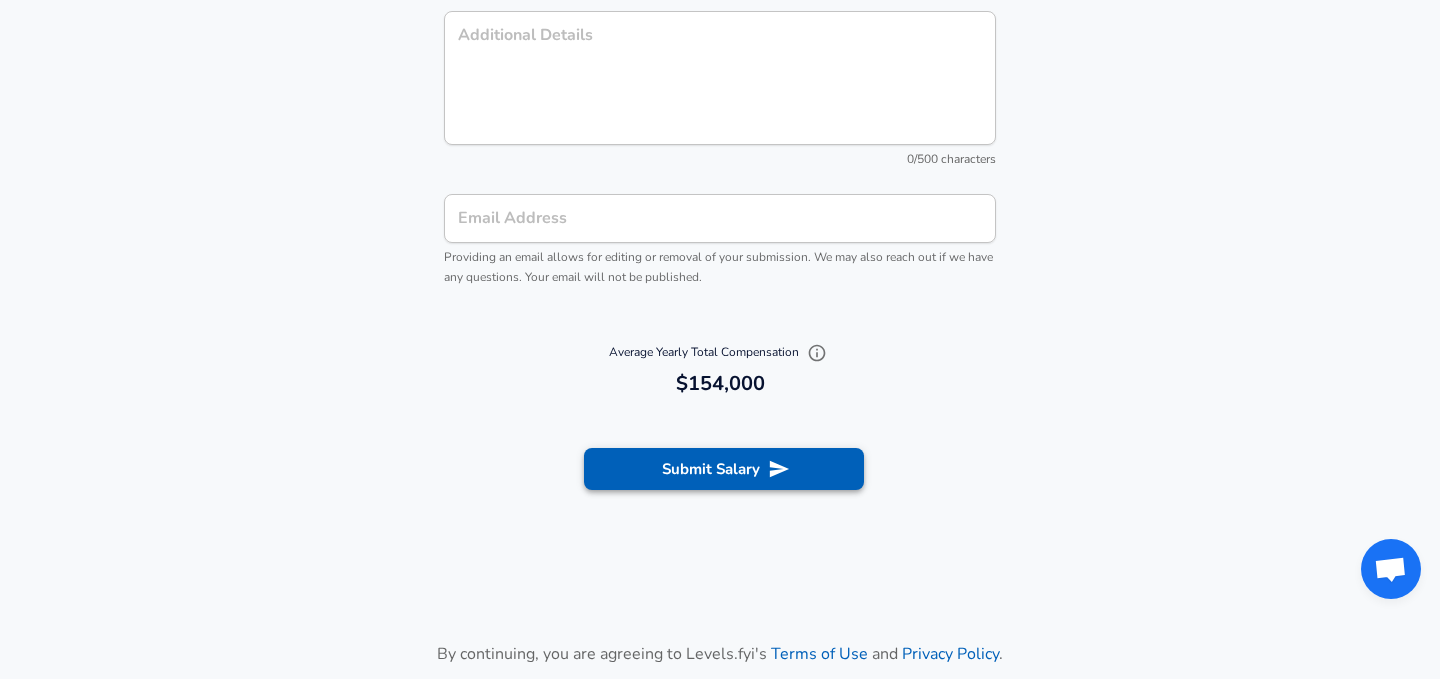 click 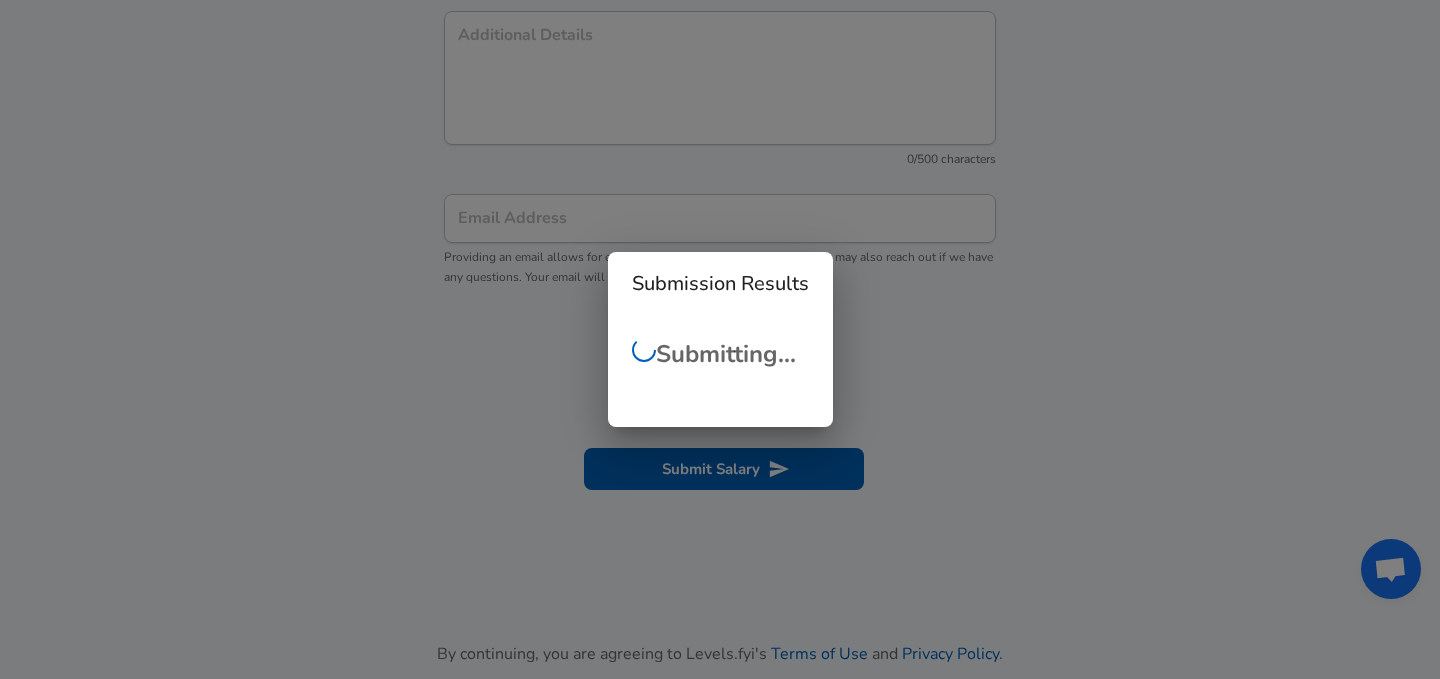 scroll, scrollTop: 590, scrollLeft: 0, axis: vertical 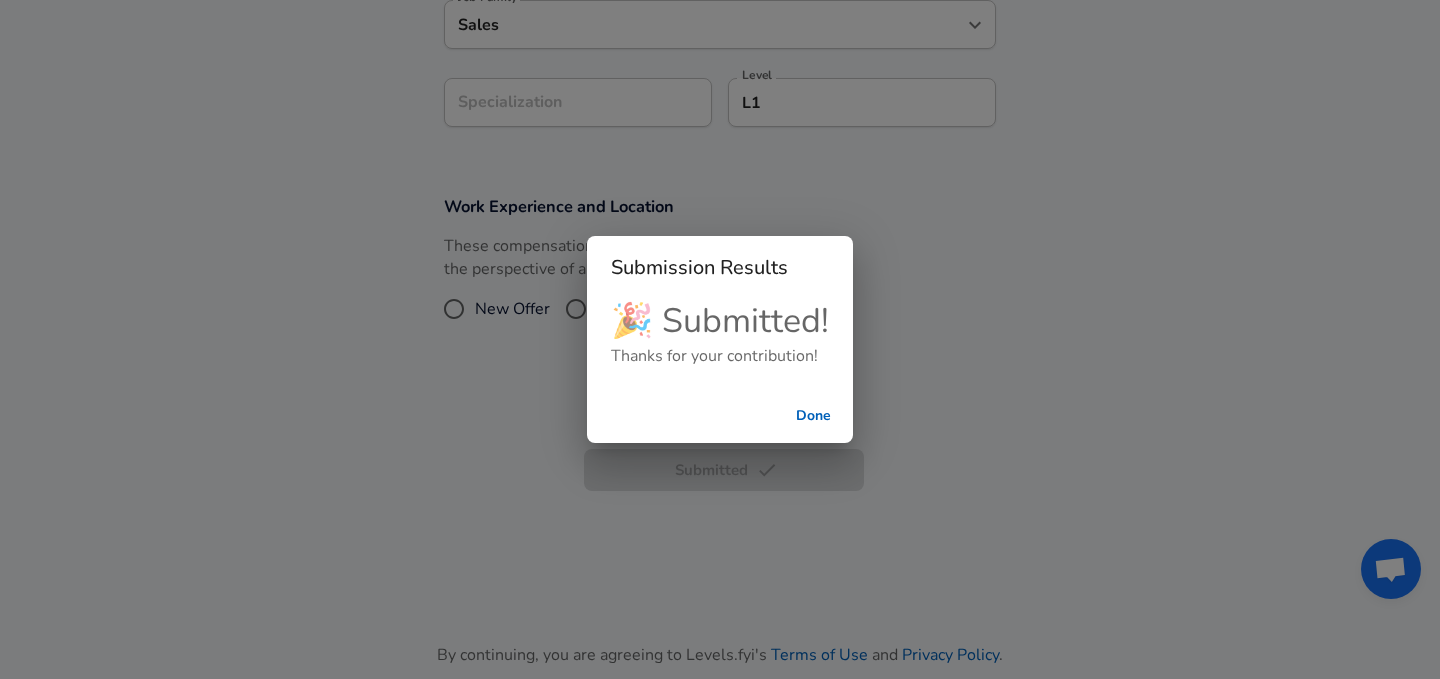 click on "Done" at bounding box center (813, 416) 